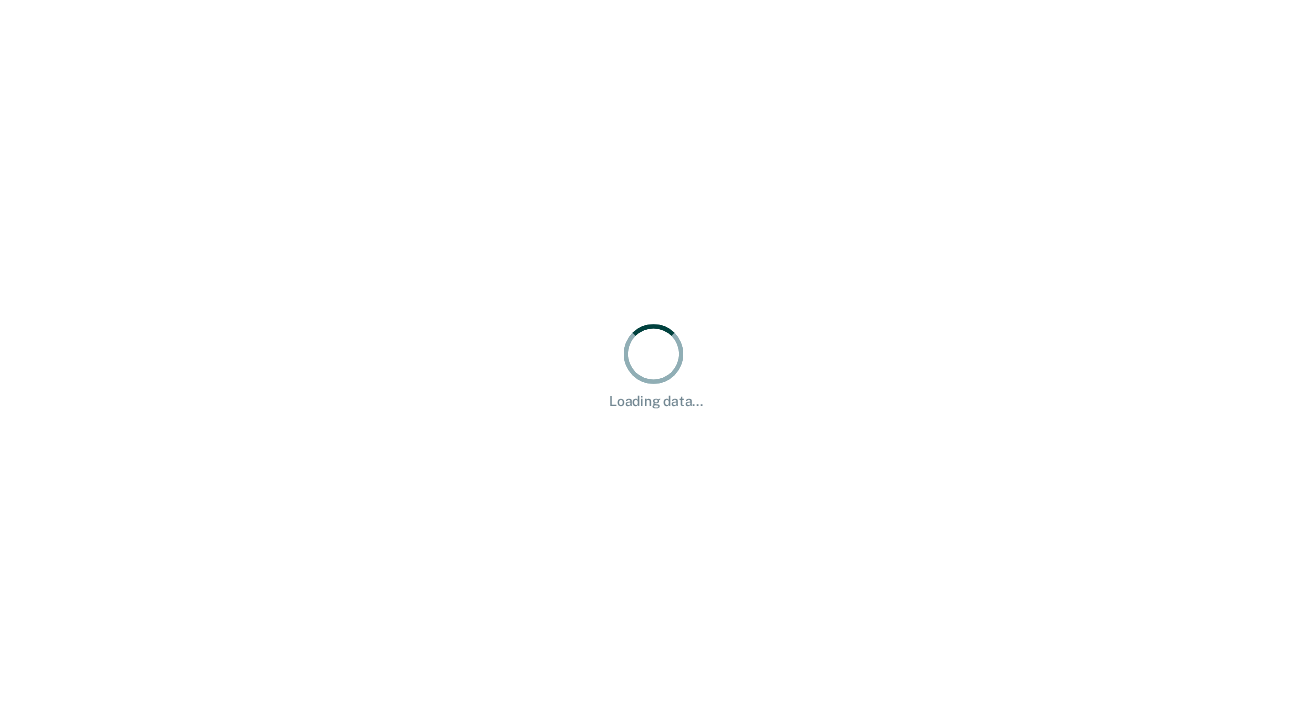 scroll, scrollTop: 0, scrollLeft: 0, axis: both 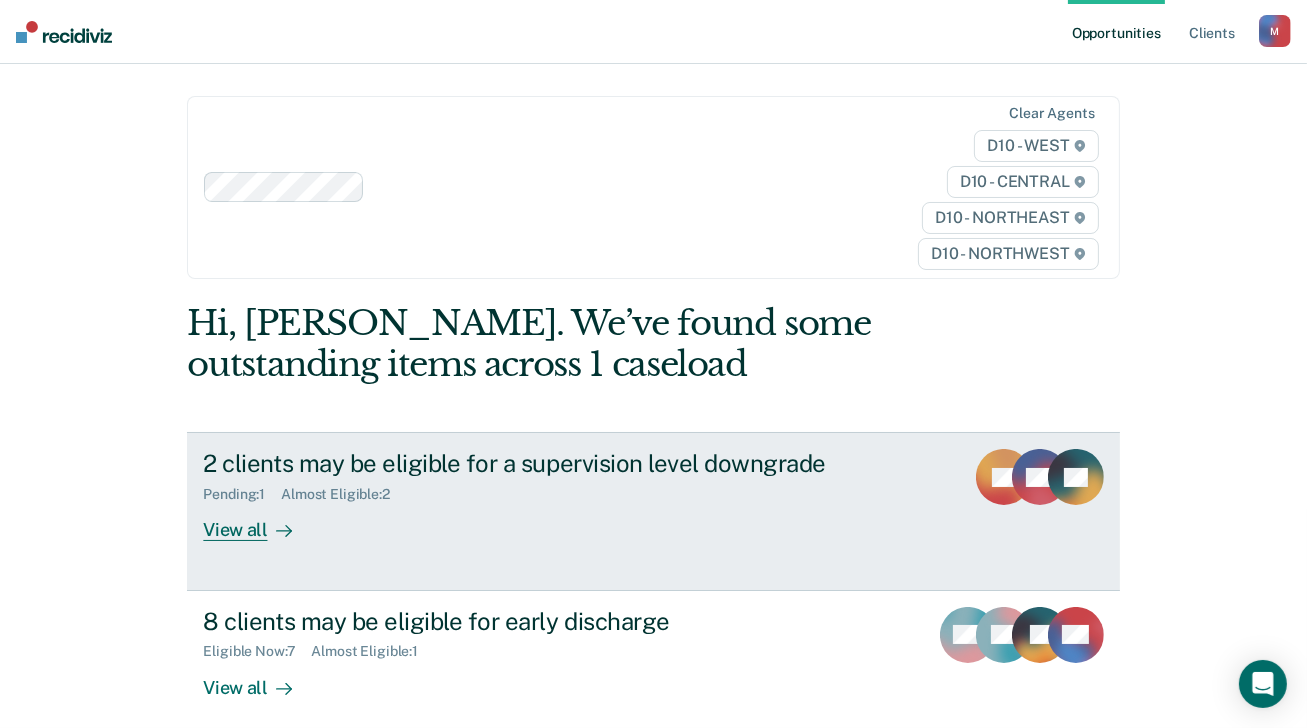 click on "View all" at bounding box center [259, 522] 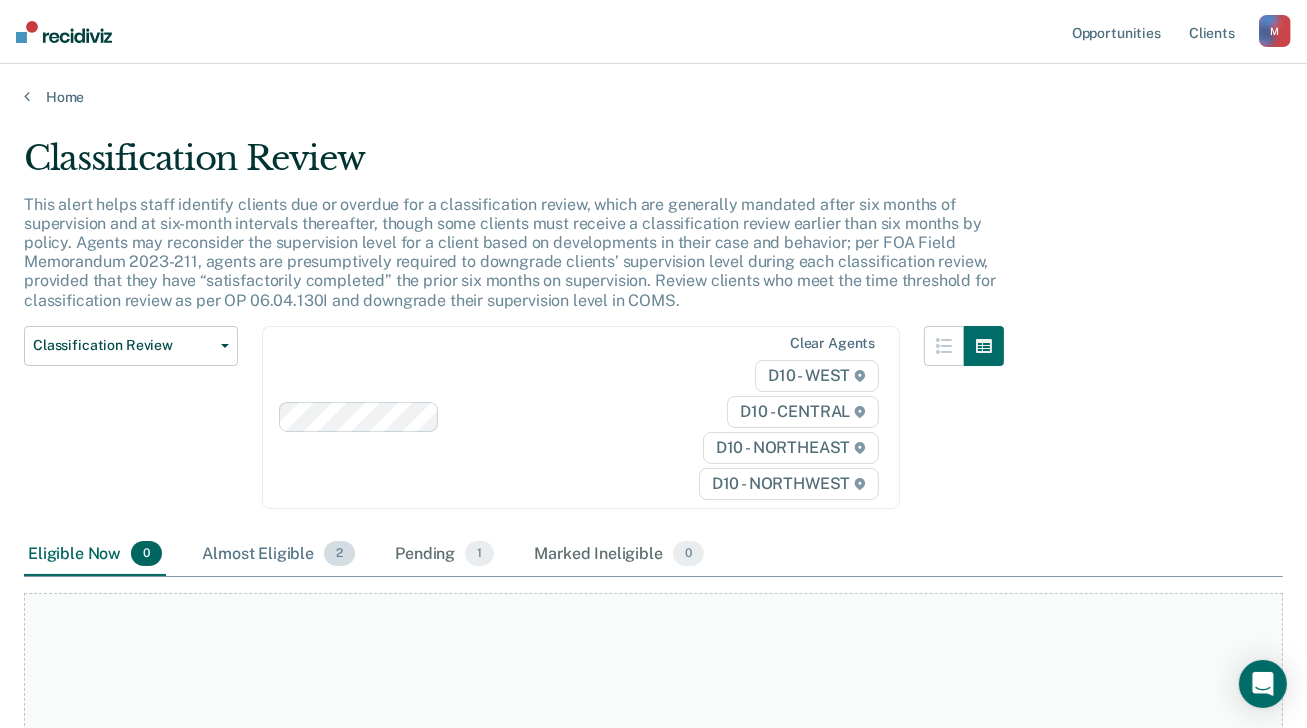 click on "Almost Eligible 2" at bounding box center [278, 555] 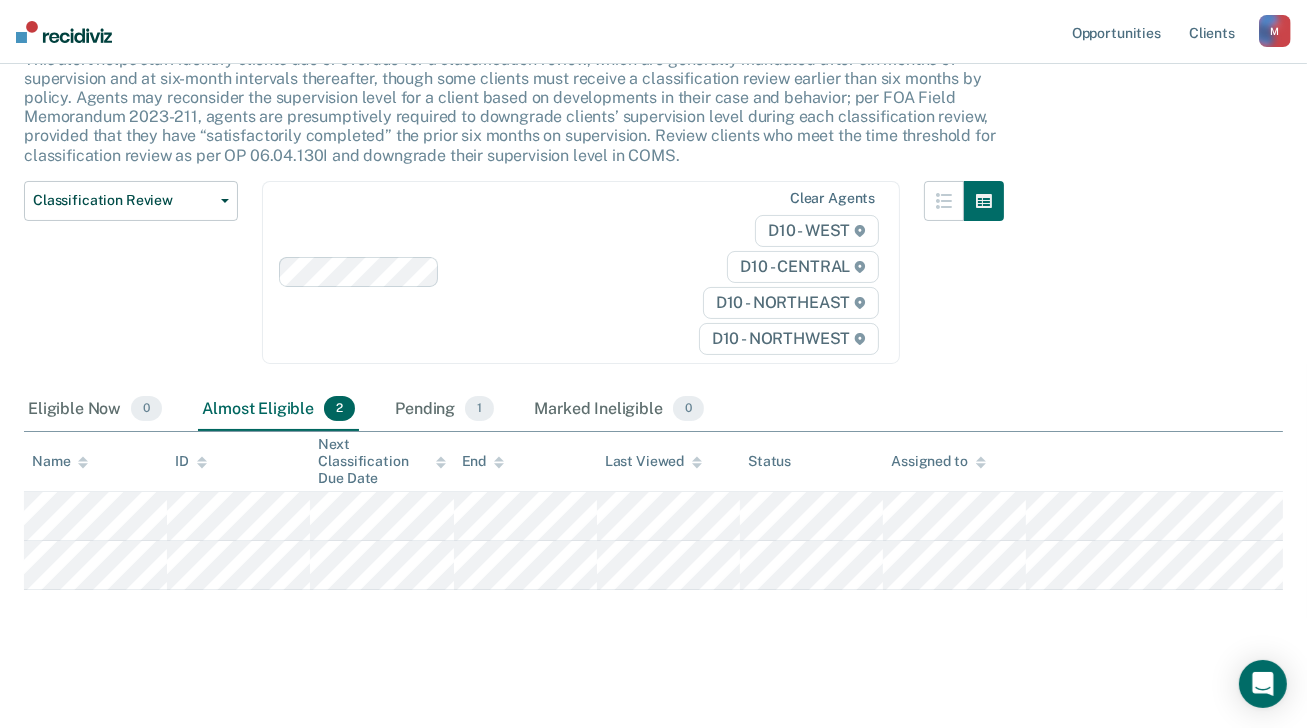 scroll, scrollTop: 147, scrollLeft: 0, axis: vertical 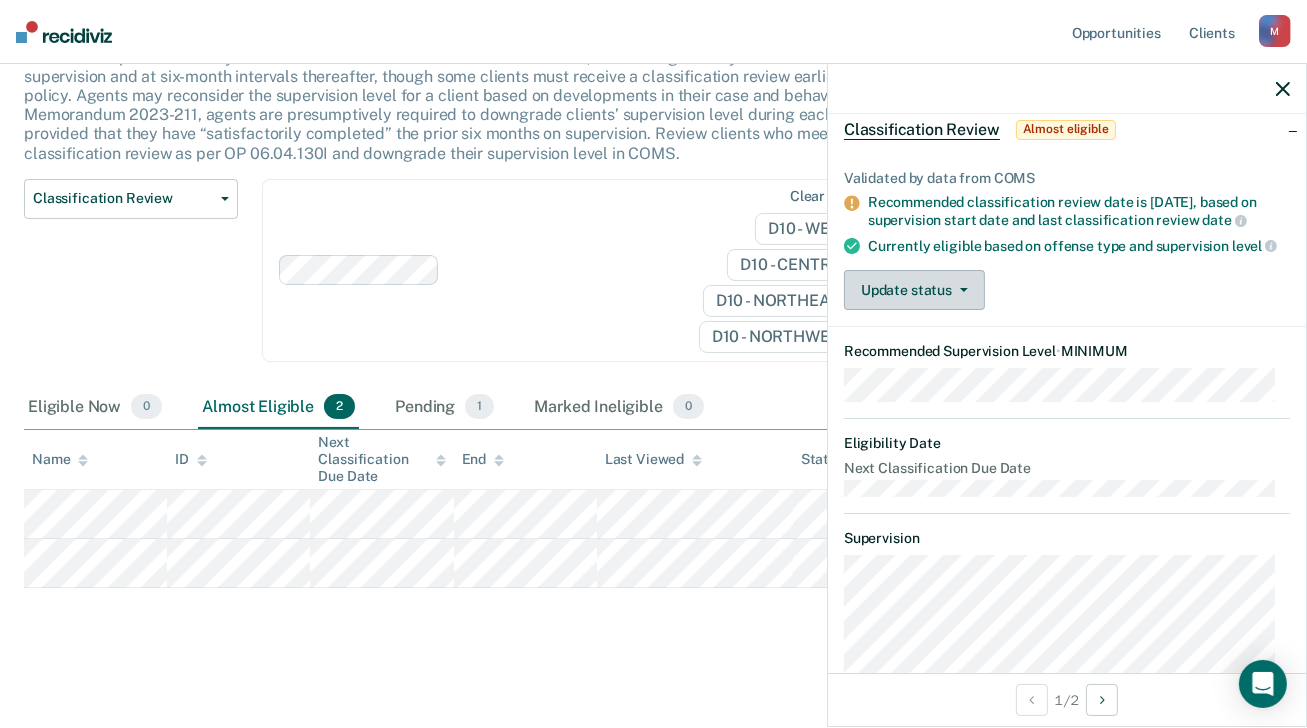 click on "Update status" at bounding box center [914, 290] 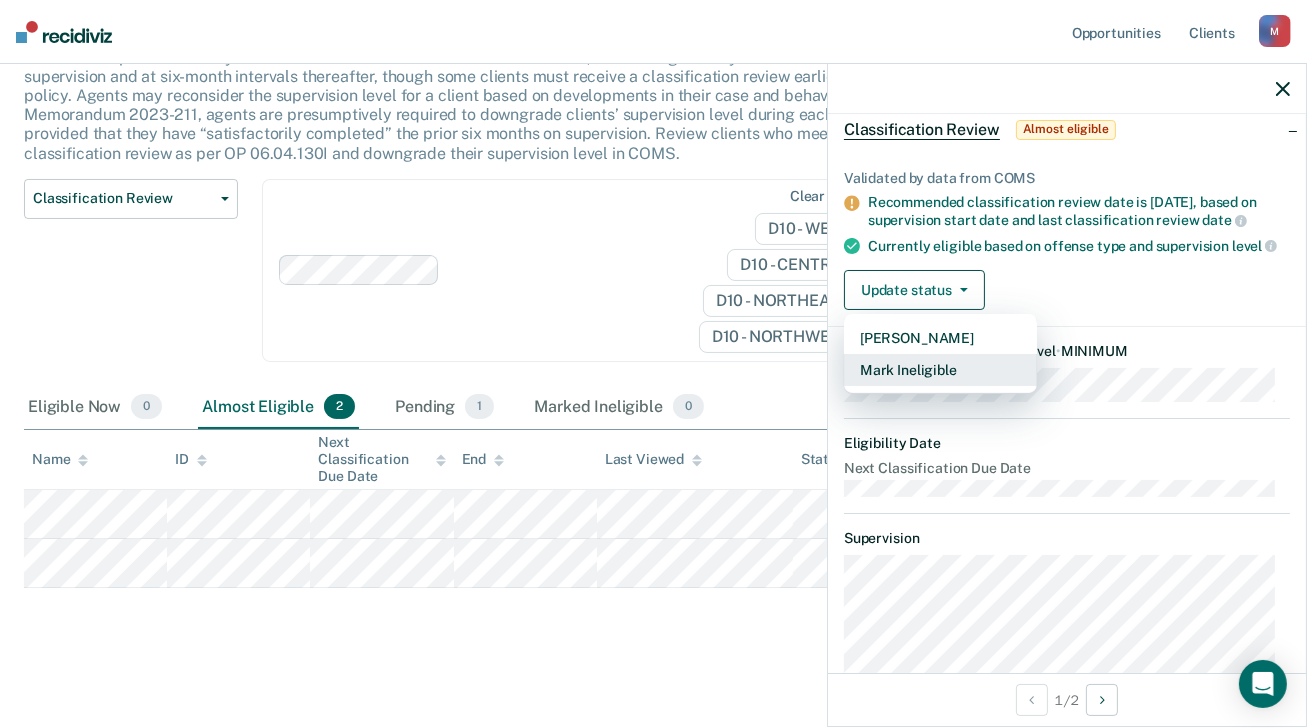 click on "Mark Ineligible" at bounding box center [940, 370] 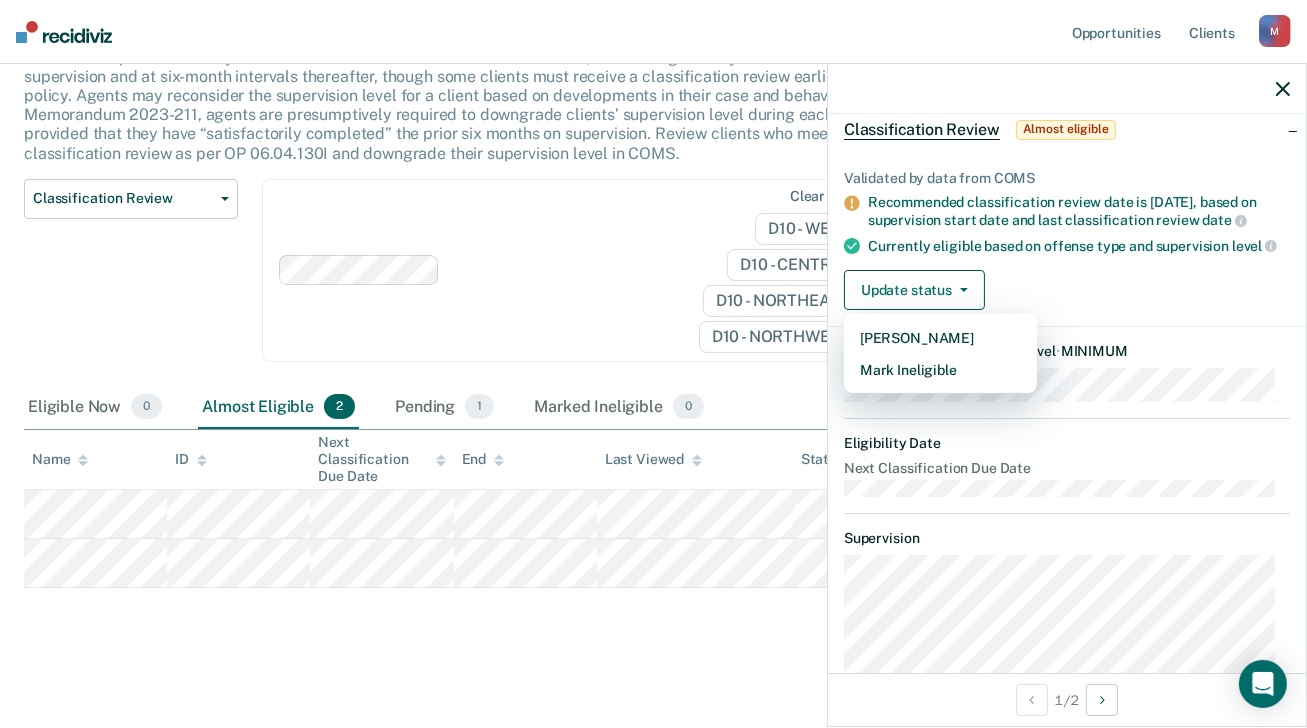 scroll, scrollTop: 0, scrollLeft: 0, axis: both 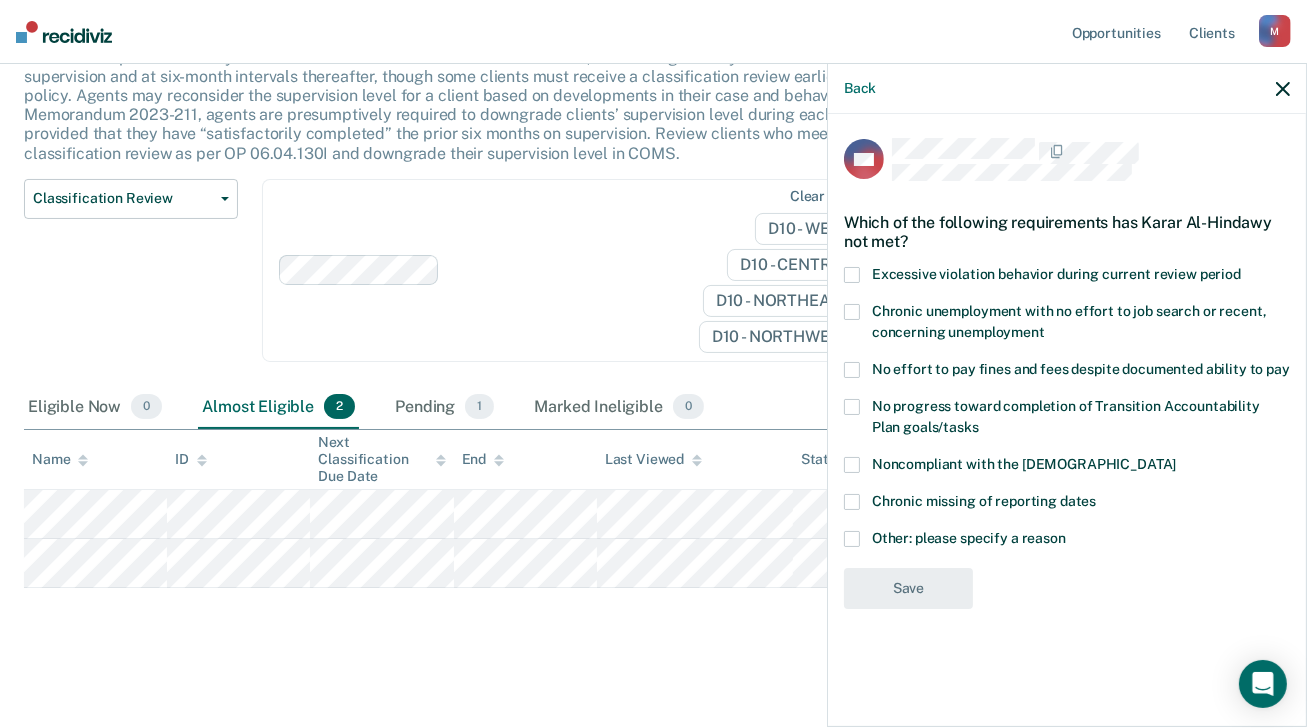 click at bounding box center (852, 539) 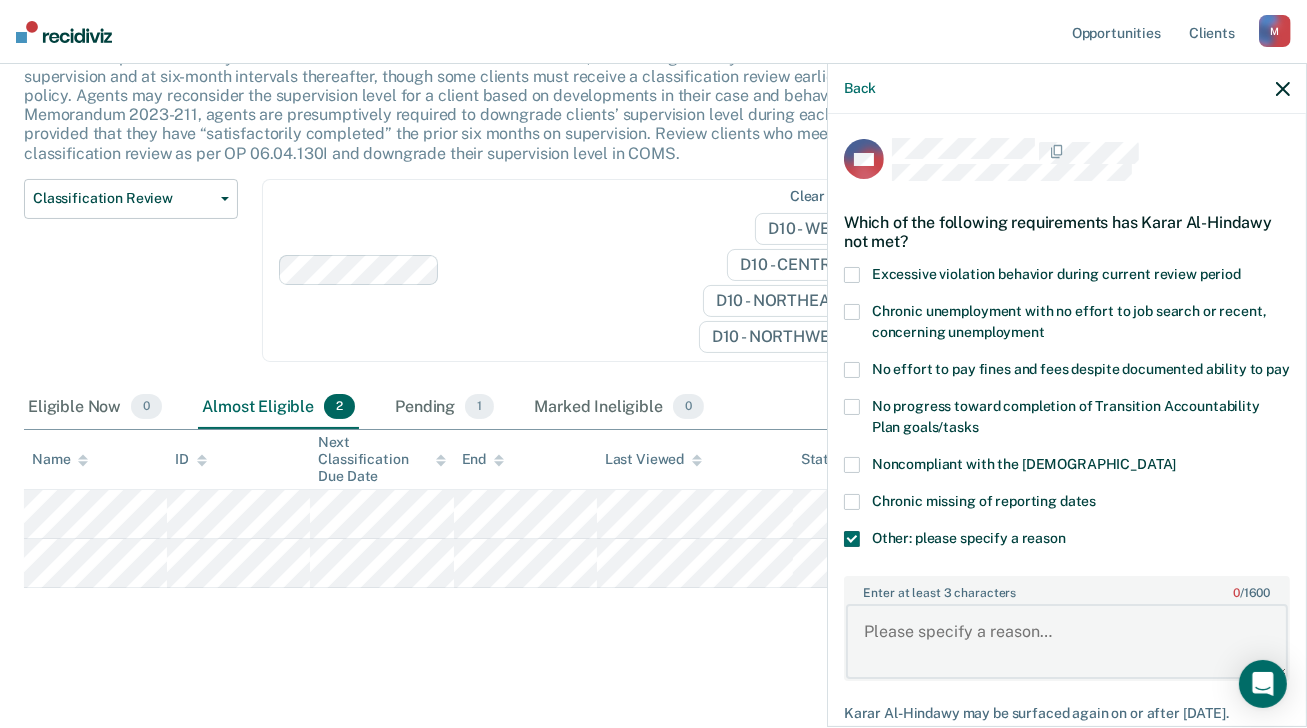 click on "Enter at least 3 characters 0  /  1600" at bounding box center (1067, 641) 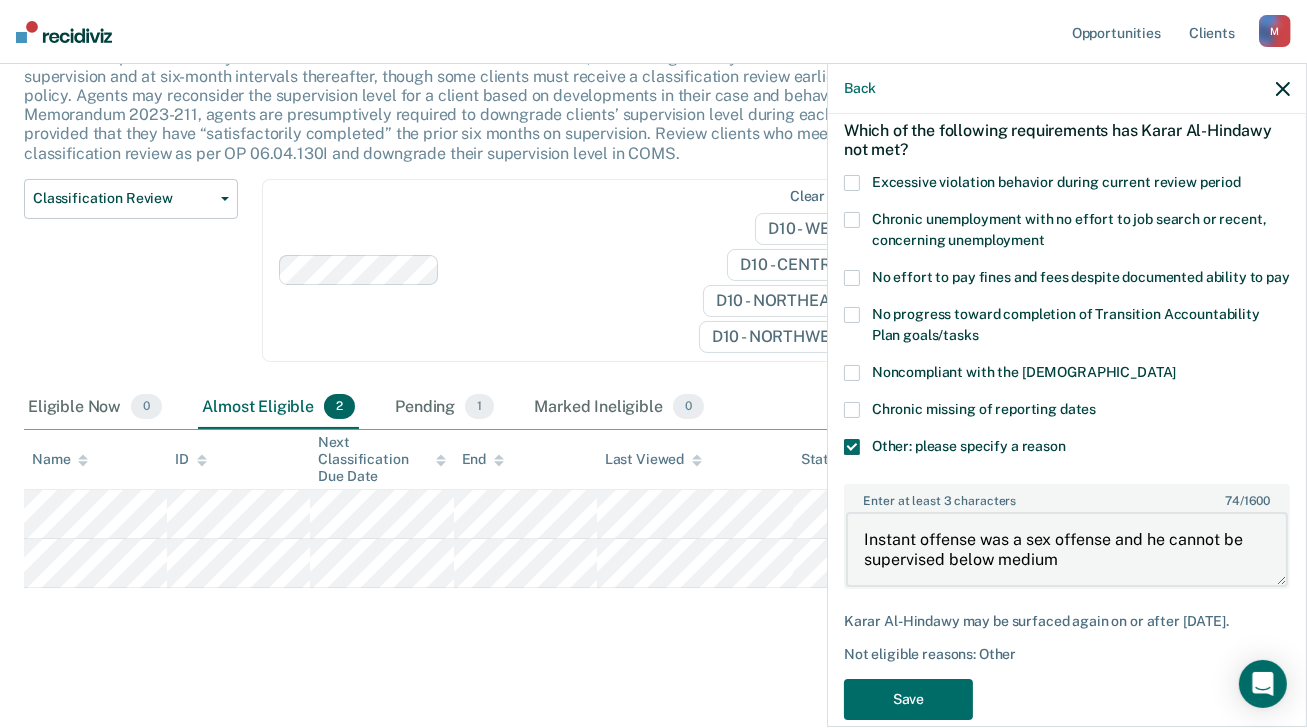 scroll, scrollTop: 157, scrollLeft: 0, axis: vertical 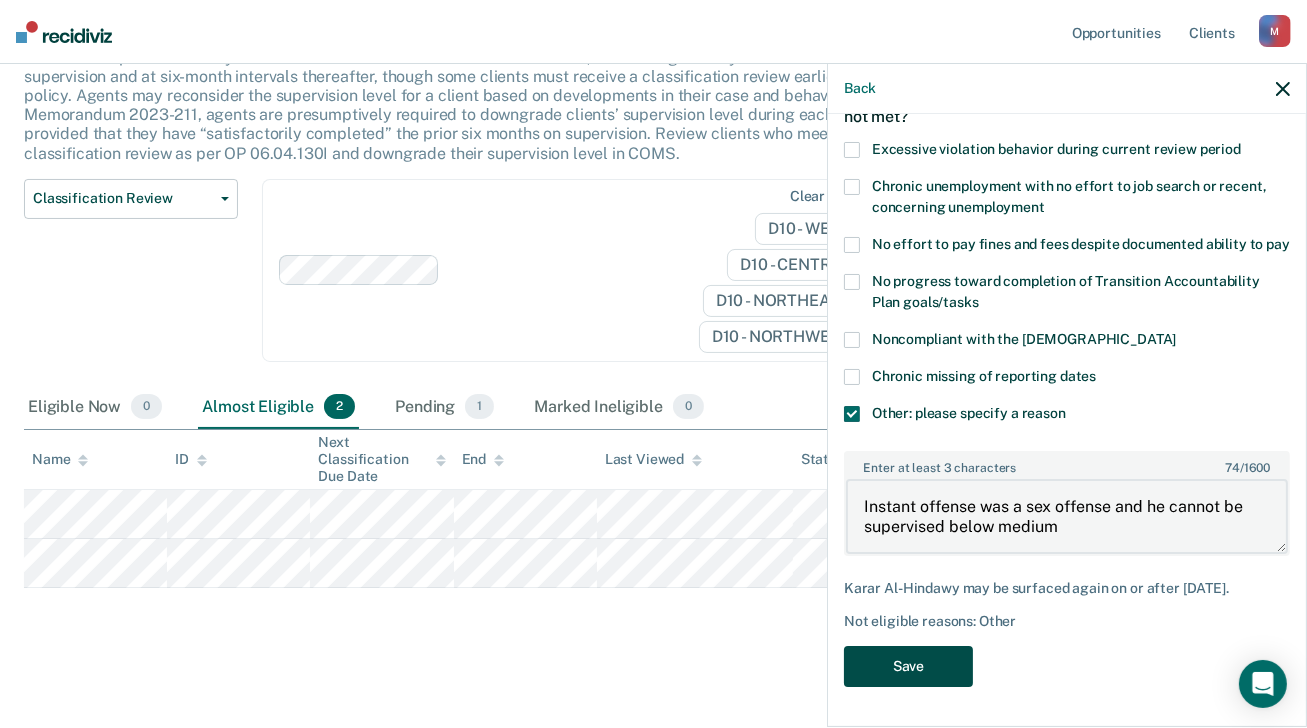type on "Instant offense was a sex offense and he cannot be supervised below medium" 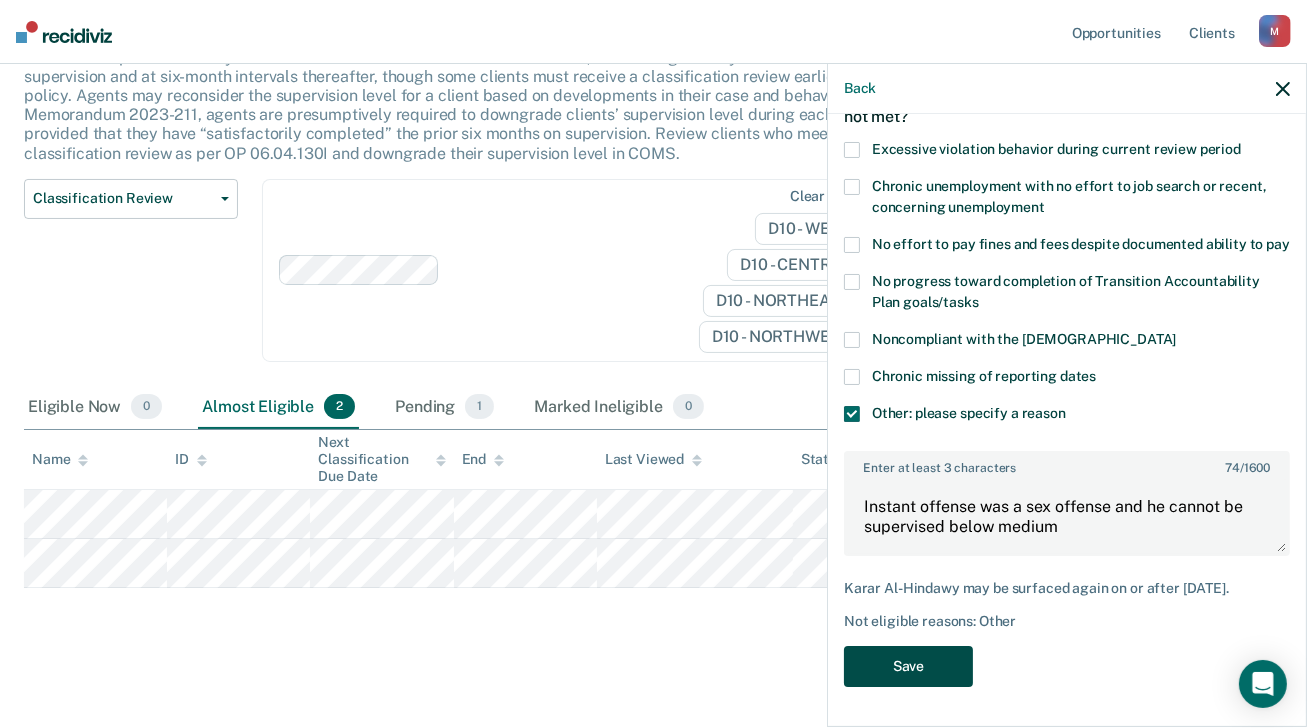 click on "Save" at bounding box center (908, 666) 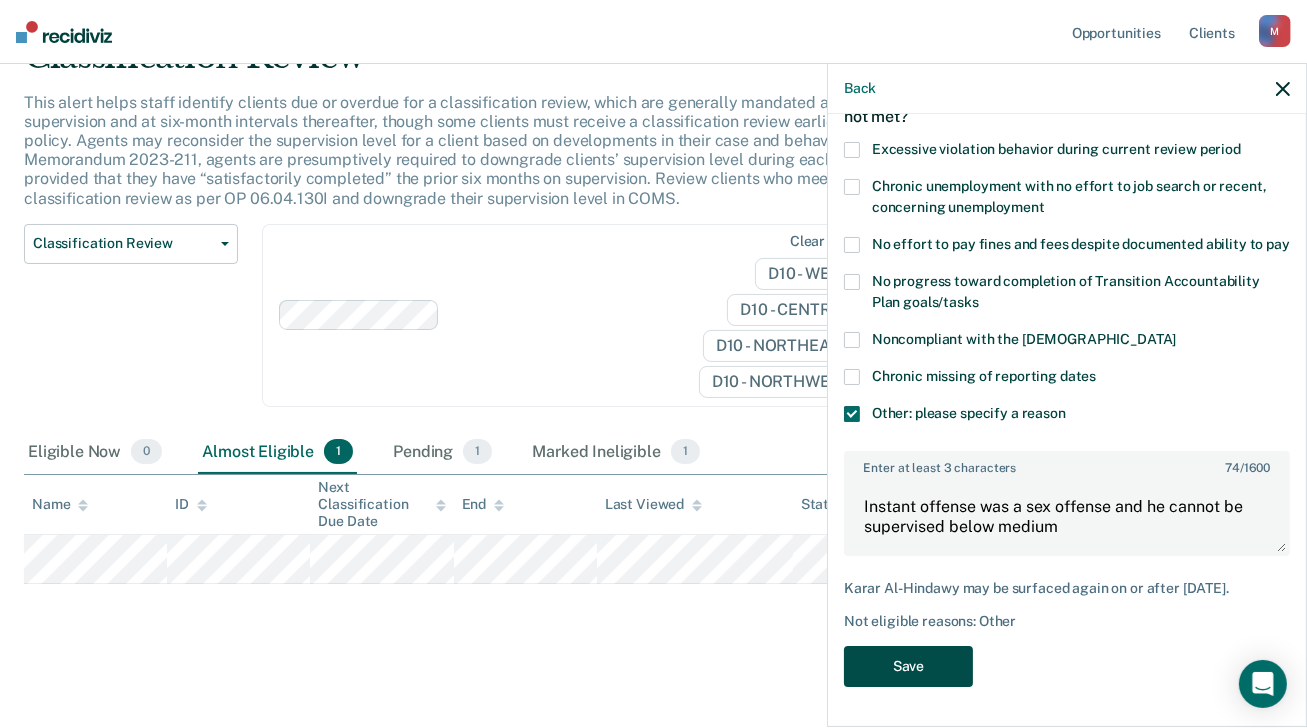 scroll, scrollTop: 98, scrollLeft: 0, axis: vertical 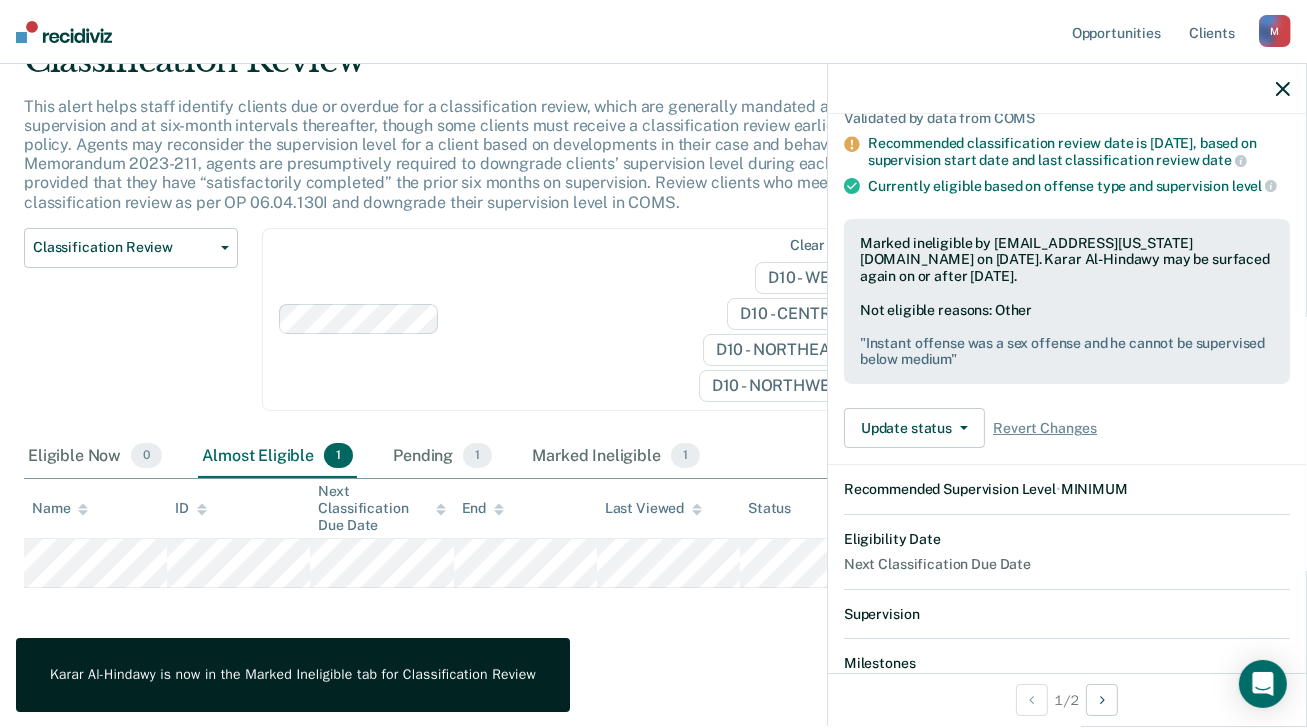 click on "Classification Review   This alert helps staff identify clients due or overdue for a classification review, which are generally mandated after six months of supervision and at six-month intervals thereafter, though some clients must receive a classification review earlier than six months by policy. Agents may reconsider the supervision level for a client based on developments in their case and behavior; per FOA Field Memorandum 2023-211, agents are presumptively required to downgrade clients’ supervision level during each classification review, provided that they have “satisfactorily completed” the prior six months on supervision. Review clients who meet the time threshold for classification review as per OP 06.04.130I and downgrade their supervision level in COMS. Classification Review Classification Review Early Discharge Minimum Telephone Reporting Overdue for Discharge Supervision Level Mismatch Clear   agents D10 - WEST   D10 - CENTRAL   D10 - NORTHEAST   D10 - NORTHWEST   Eligible Now 0 1 1 1" at bounding box center (653, 343) 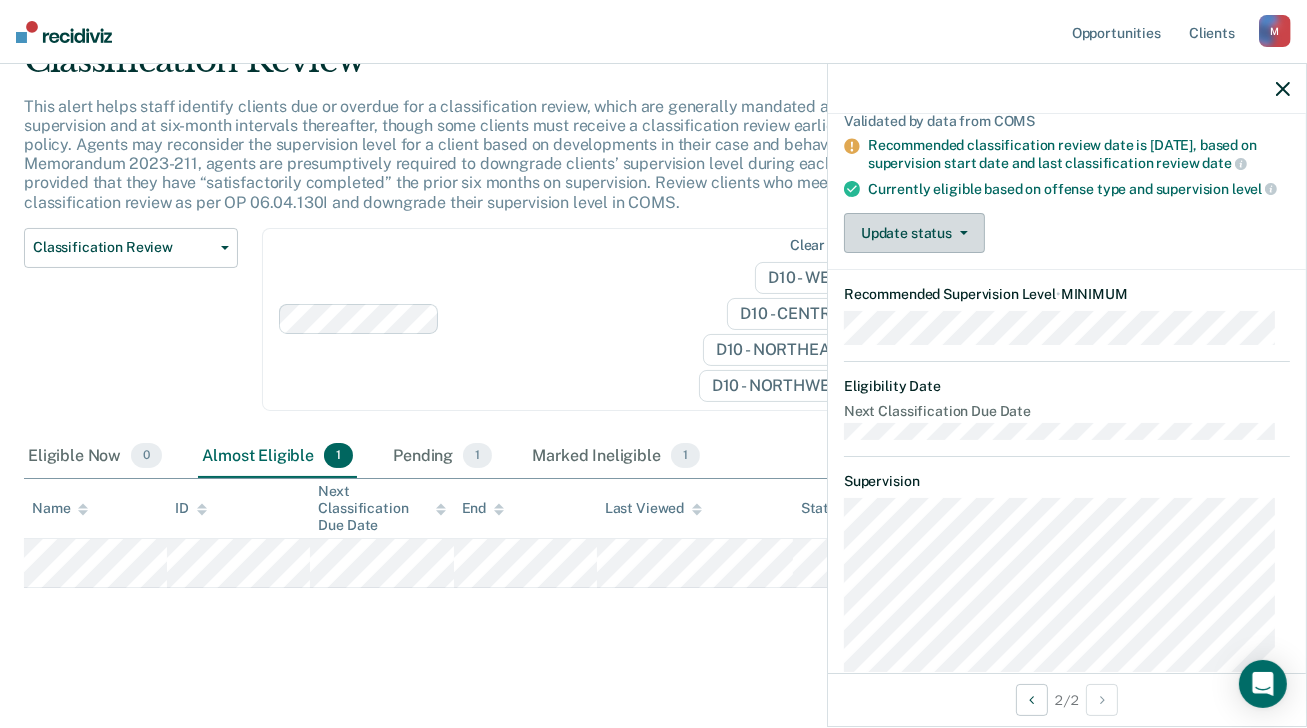click on "Update status" at bounding box center (914, 233) 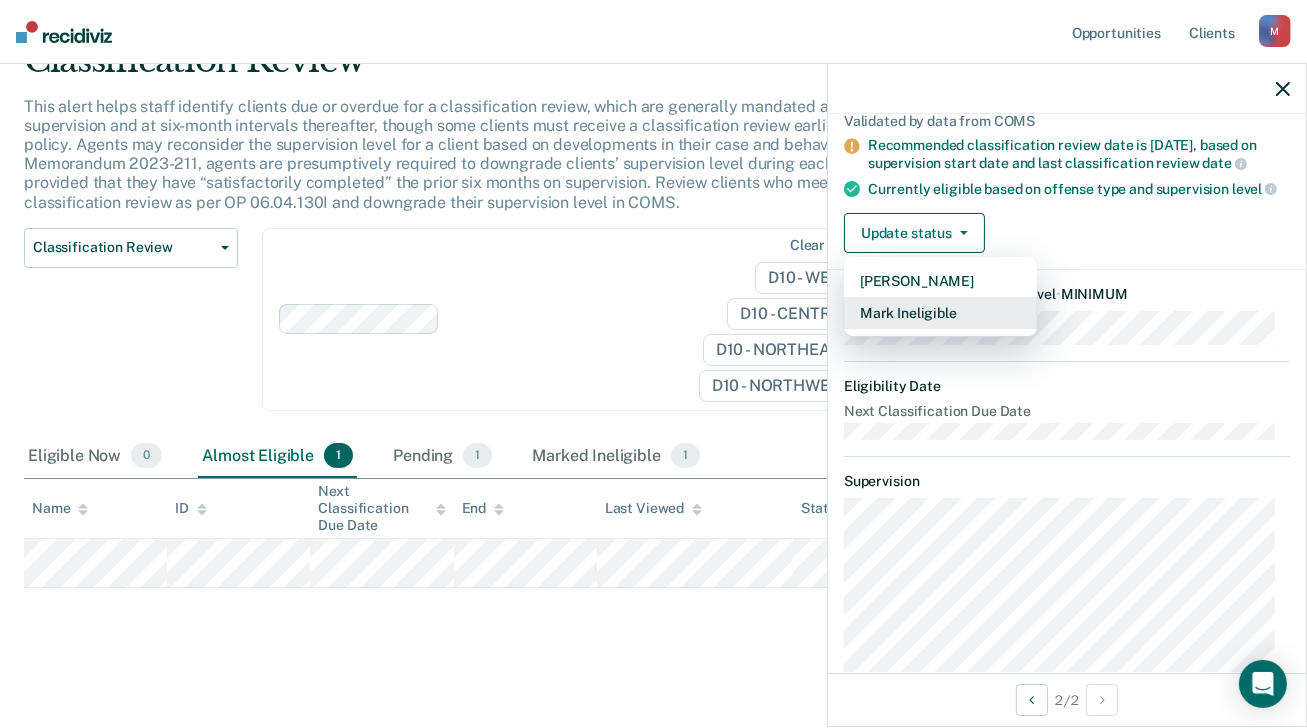 click on "Mark Ineligible" at bounding box center [940, 313] 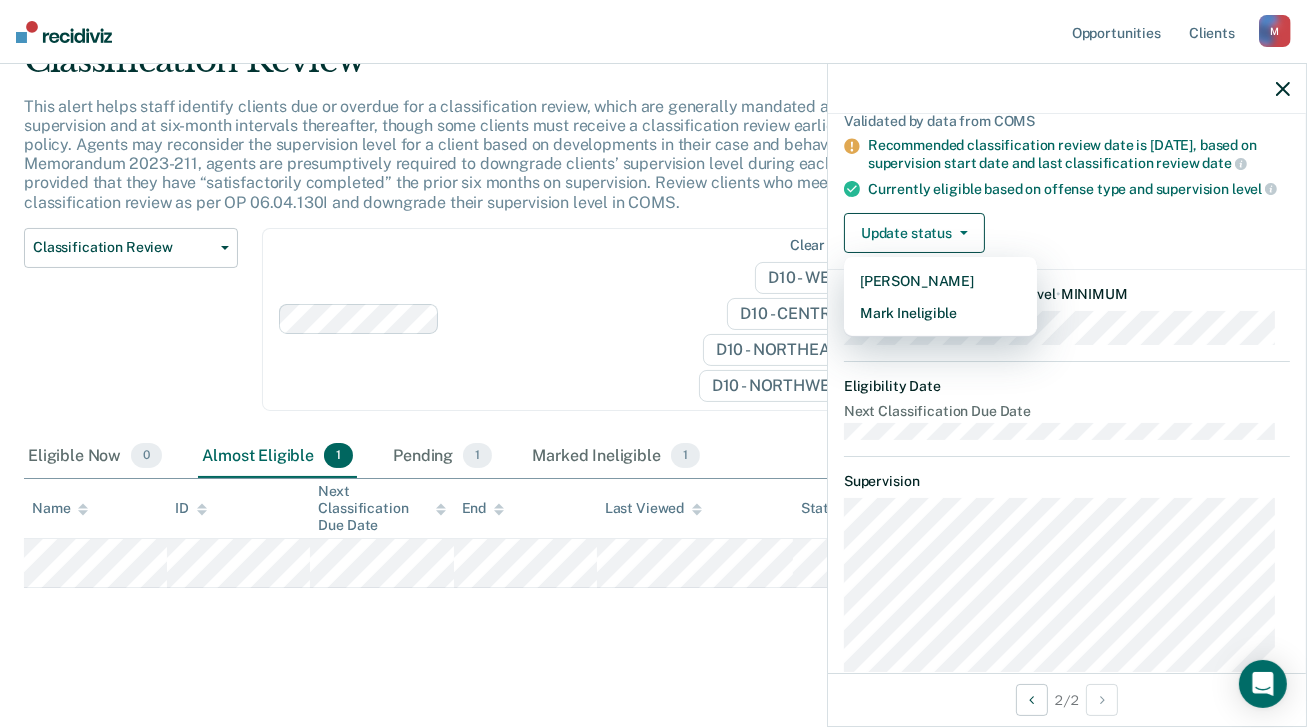 scroll, scrollTop: 0, scrollLeft: 0, axis: both 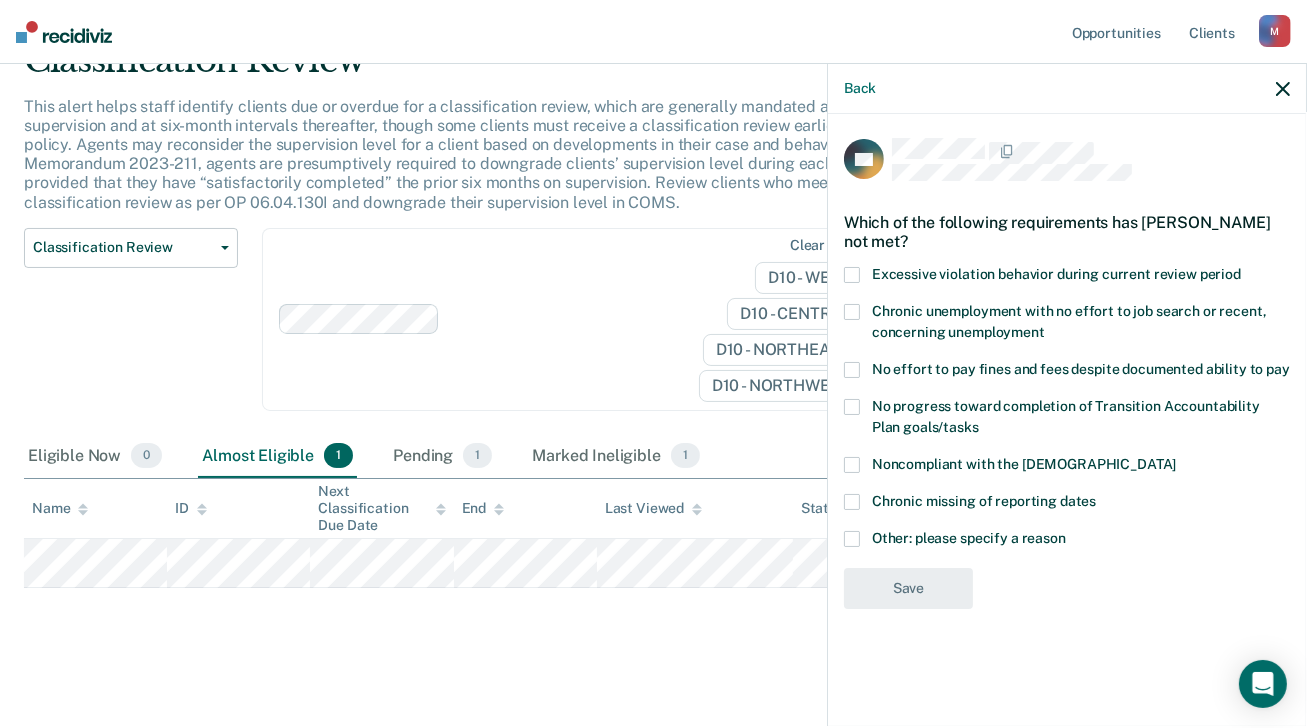 click at bounding box center [852, 539] 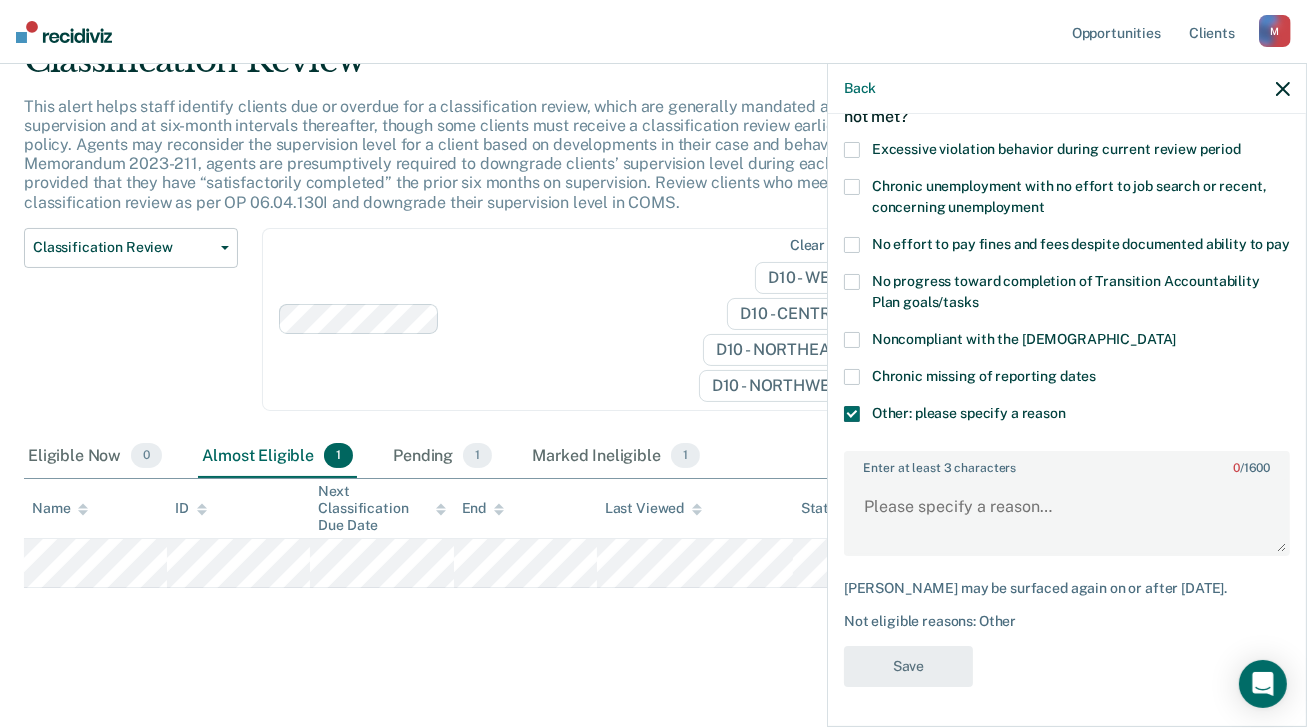 scroll, scrollTop: 140, scrollLeft: 0, axis: vertical 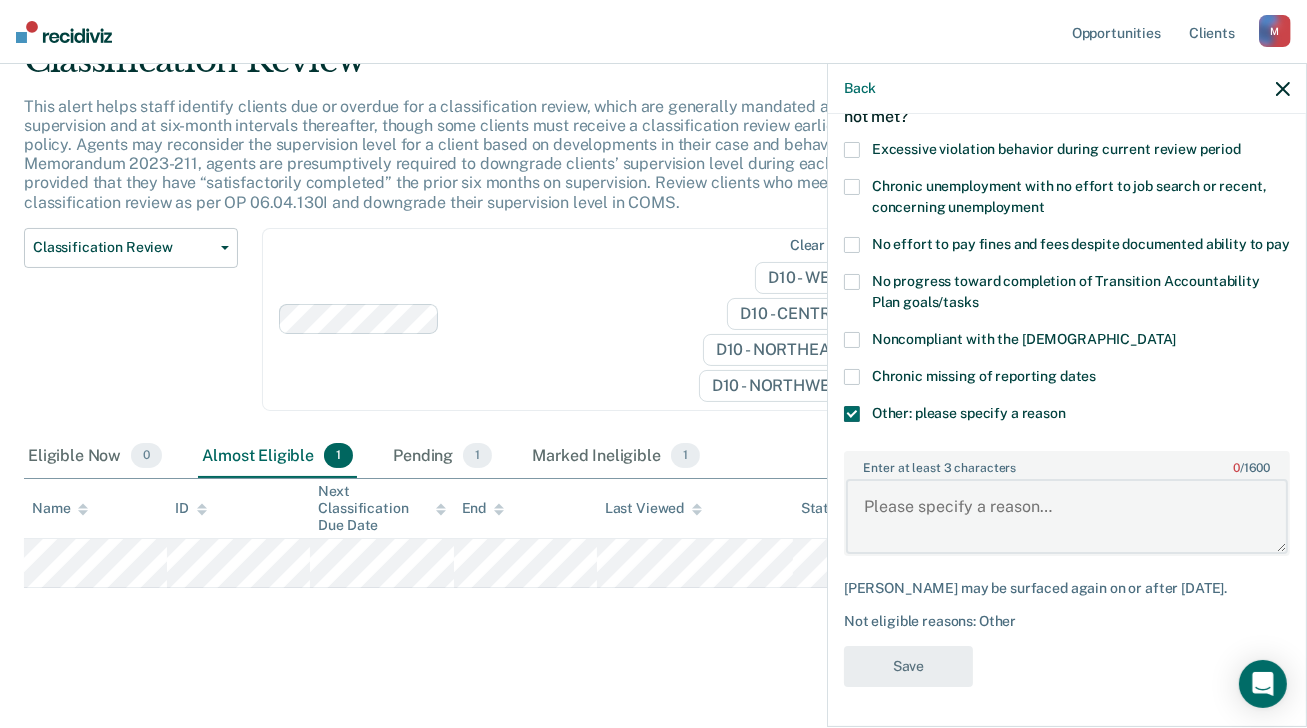 click on "Enter at least 3 characters 0  /  1600" at bounding box center (1067, 516) 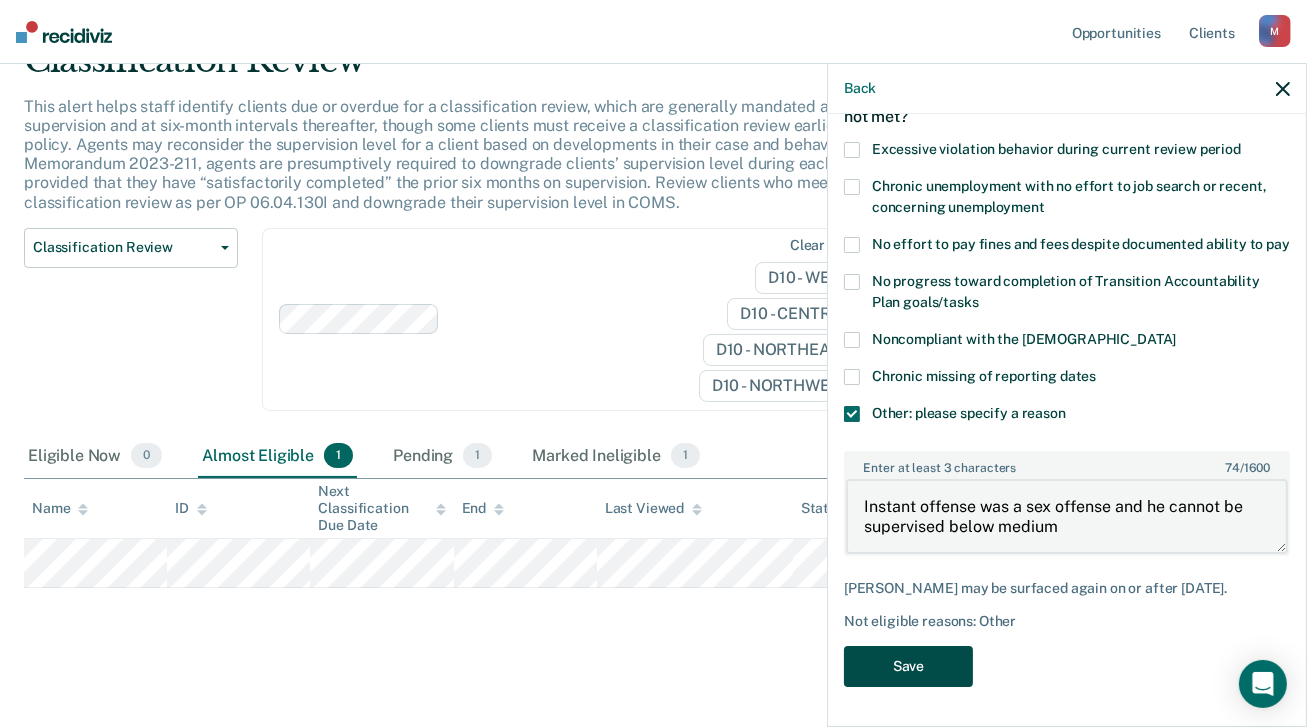 type on "Instant offense was a sex offense and he cannot be supervised below medium" 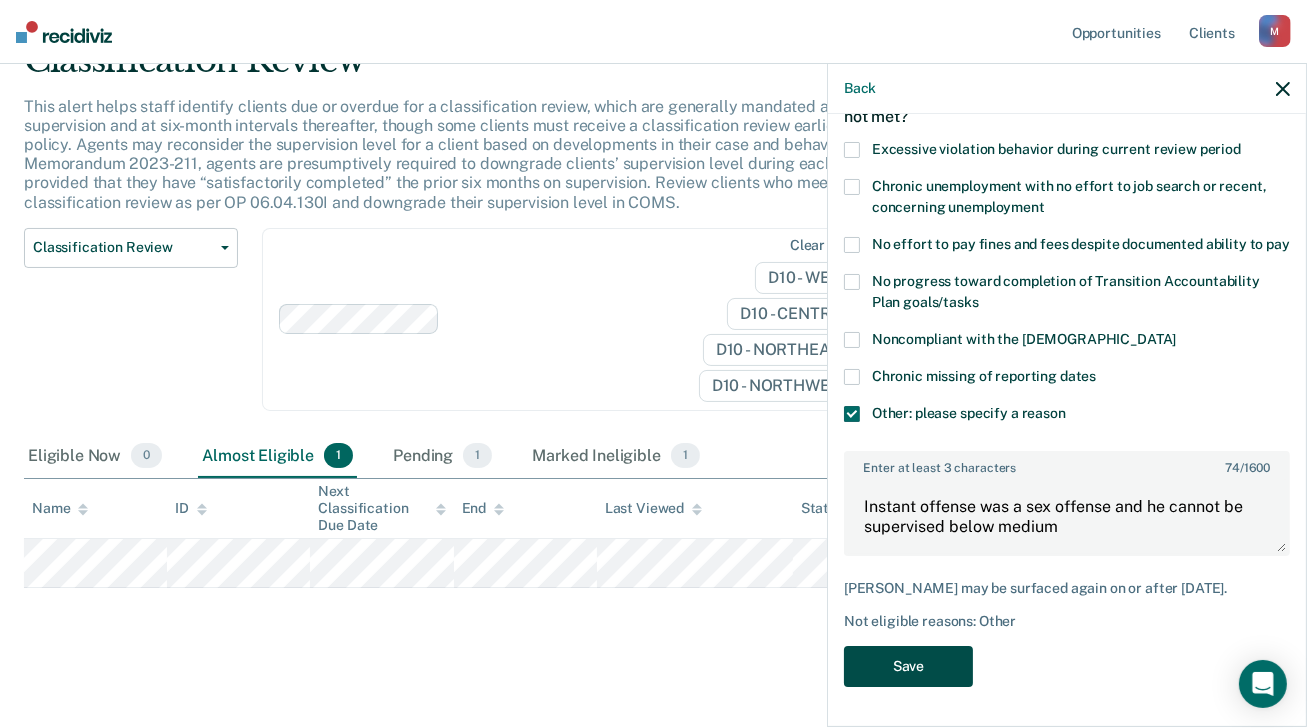 click on "Save" at bounding box center [908, 666] 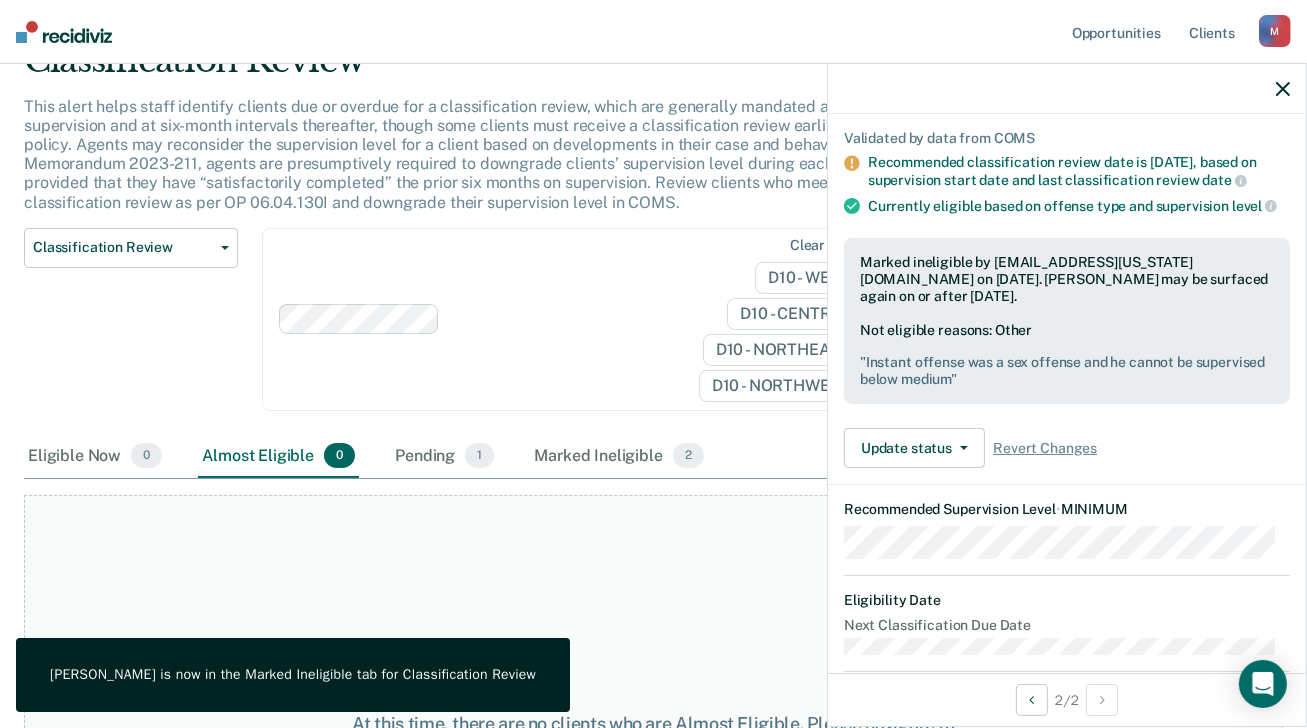click 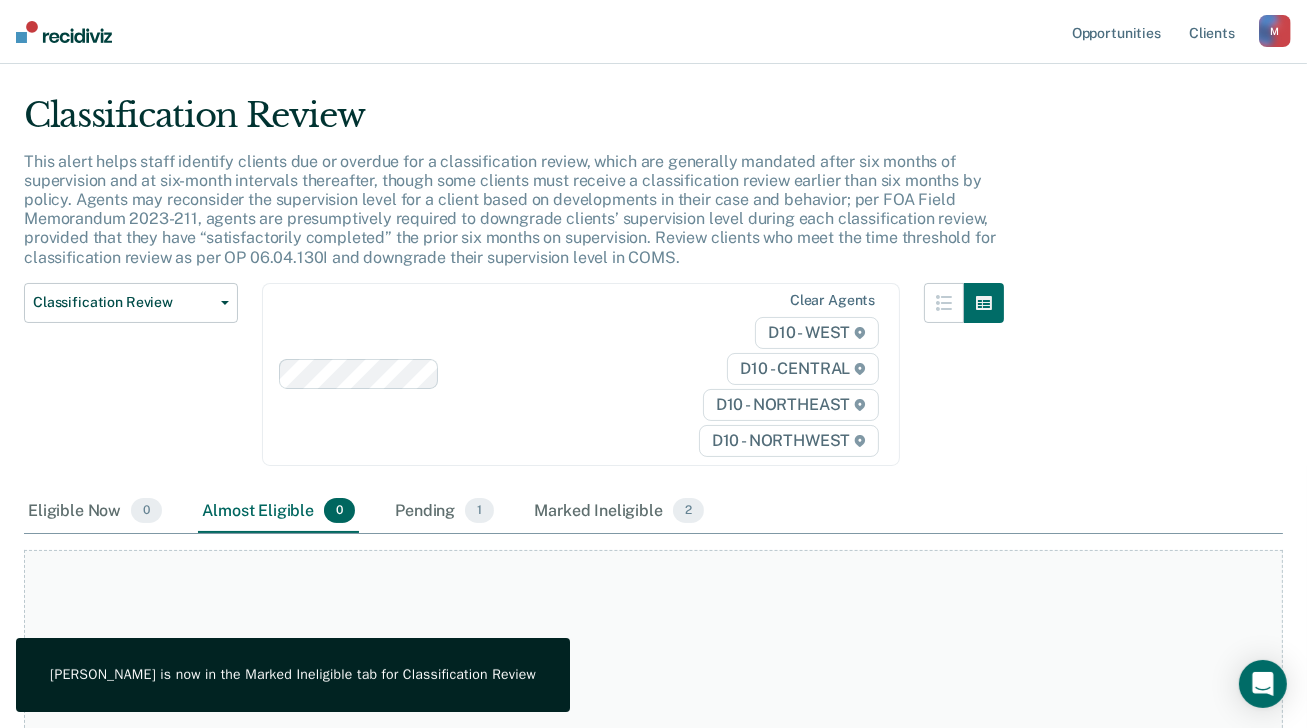 scroll, scrollTop: 0, scrollLeft: 0, axis: both 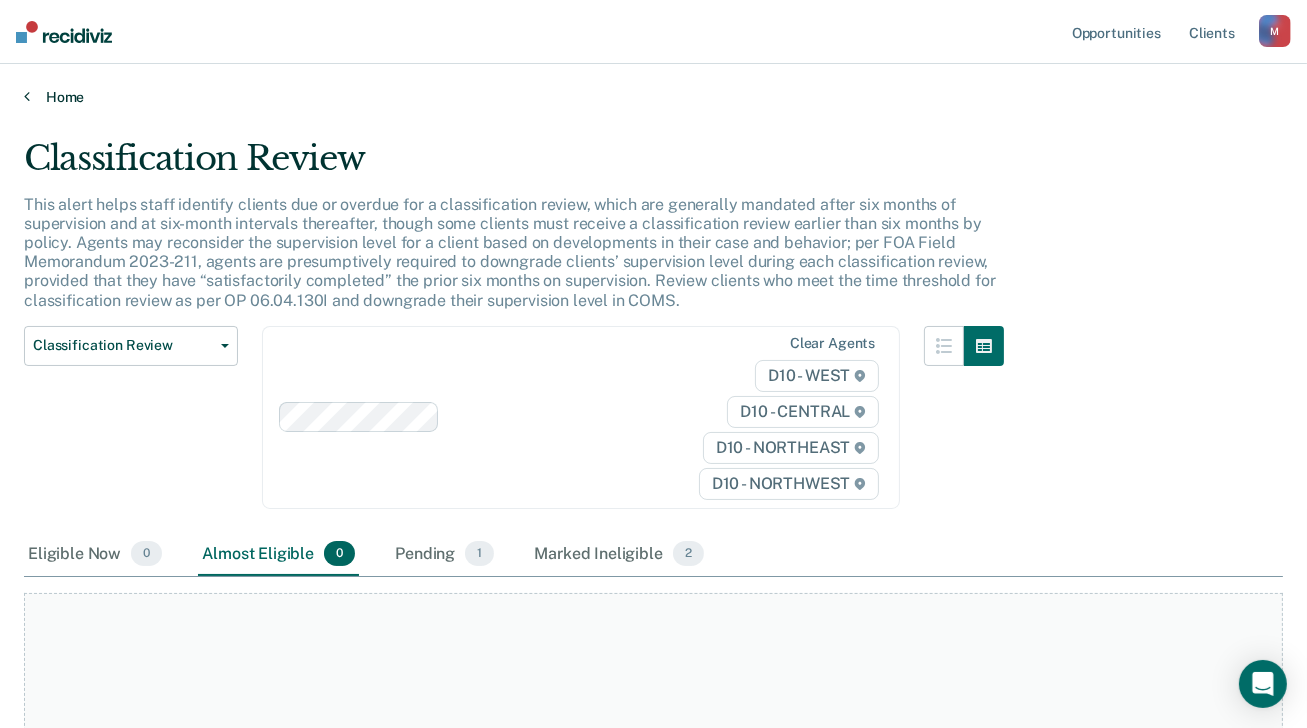 click on "Home" at bounding box center [653, 97] 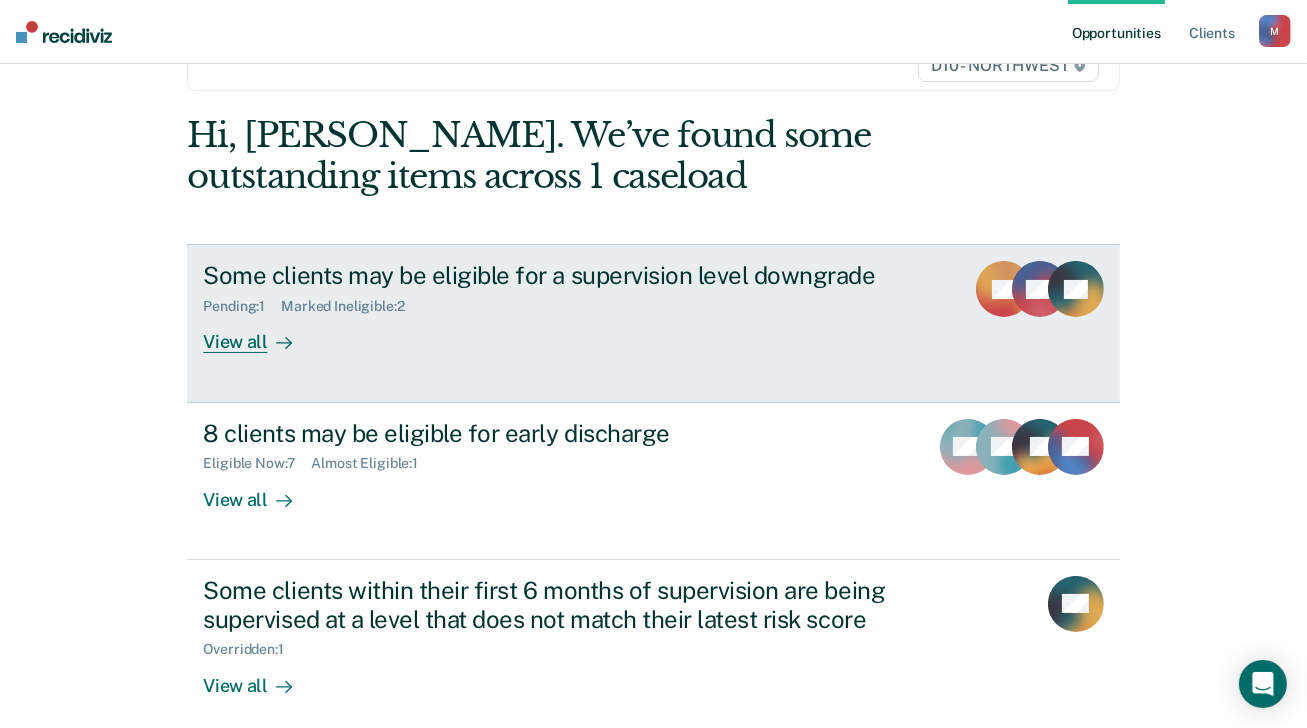 scroll, scrollTop: 200, scrollLeft: 0, axis: vertical 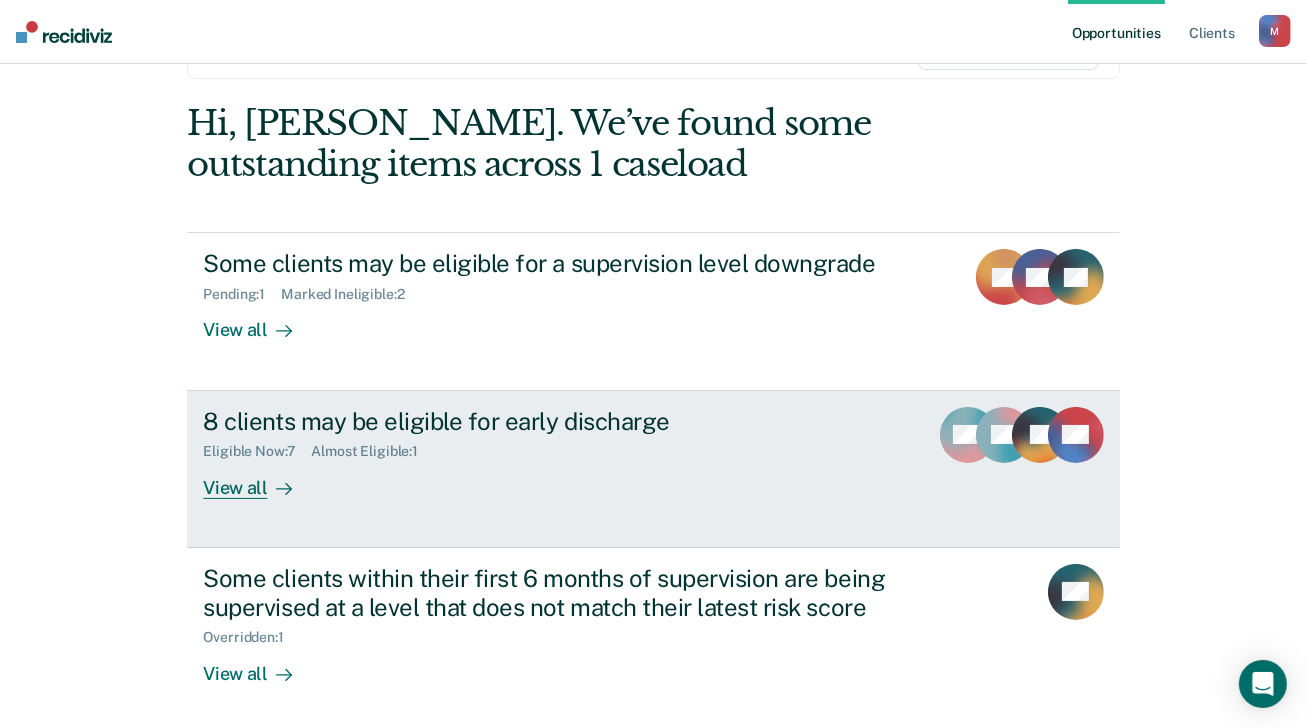 click on "Almost Eligible :  1" at bounding box center [372, 451] 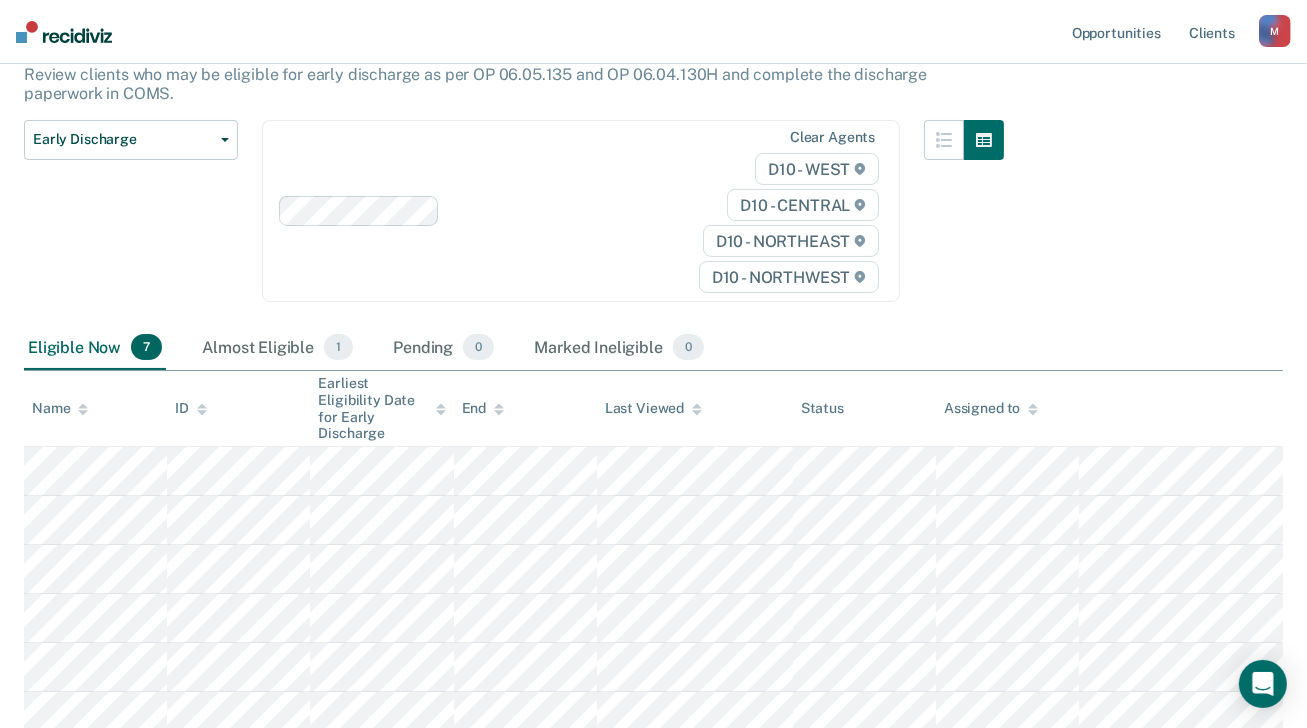 scroll, scrollTop: 200, scrollLeft: 0, axis: vertical 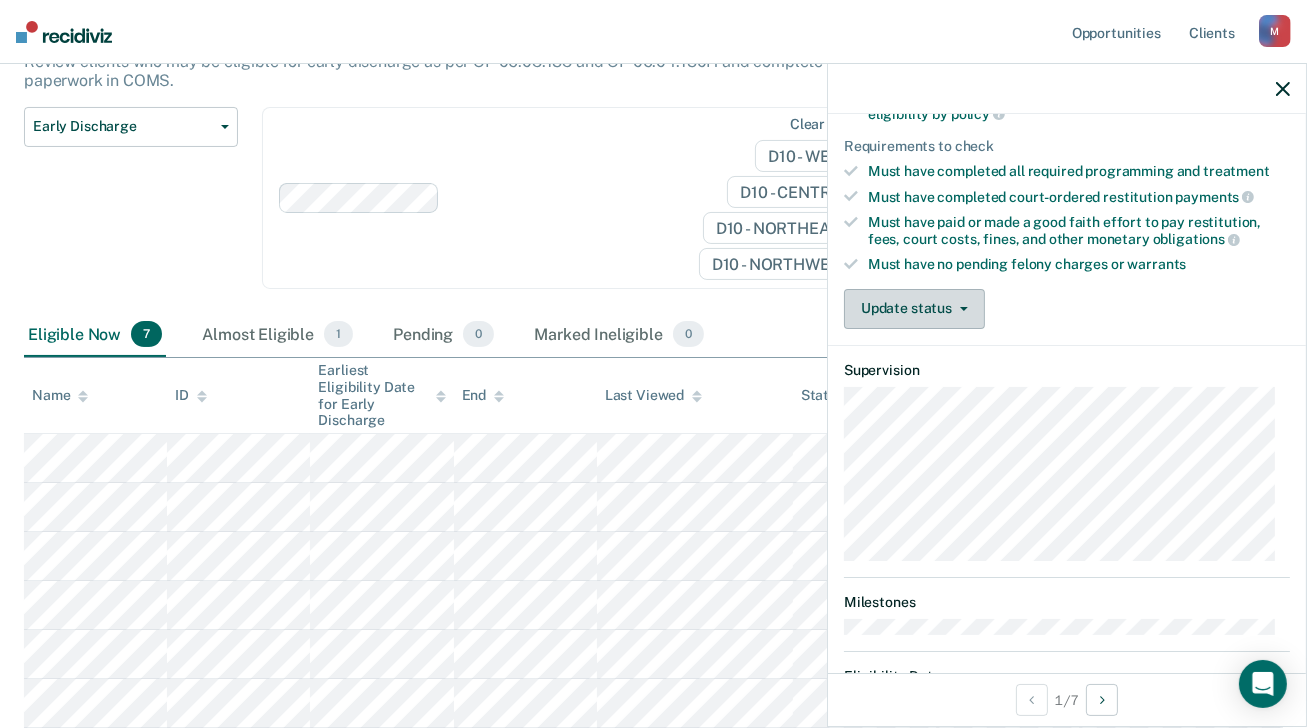 click on "Update status" at bounding box center (914, 309) 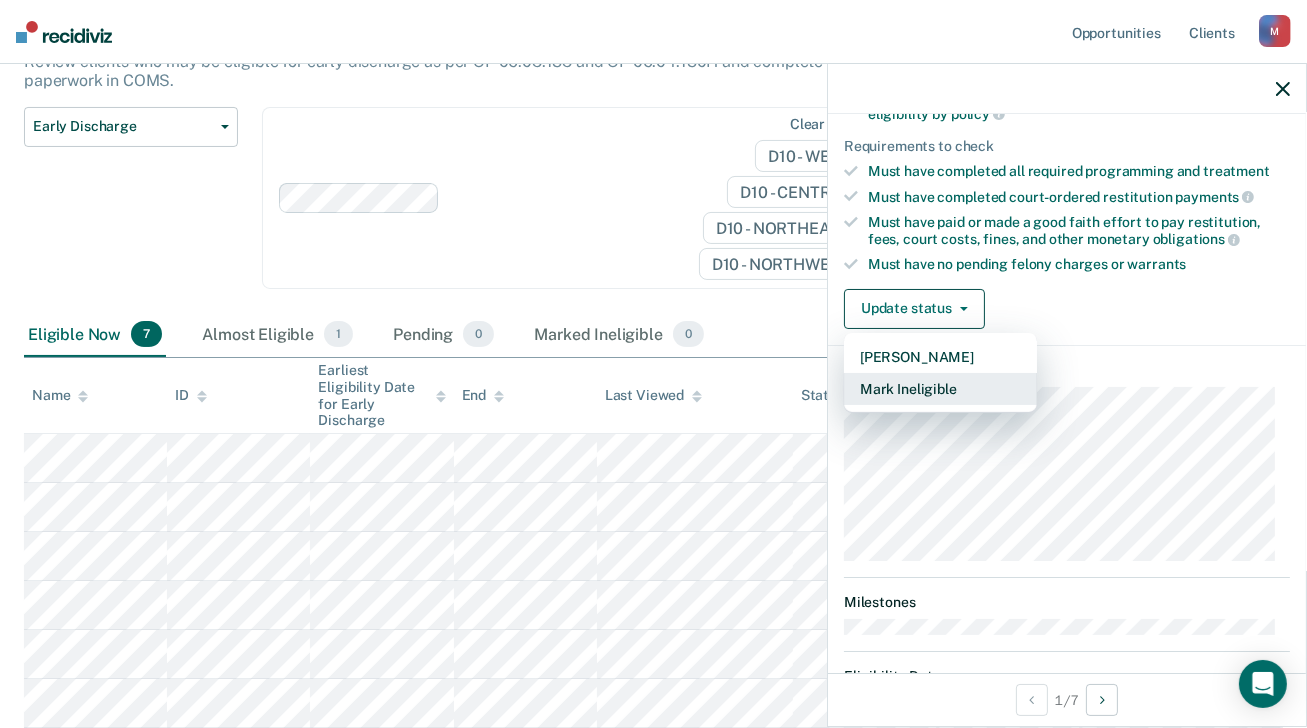 click on "Mark Ineligible" at bounding box center (940, 389) 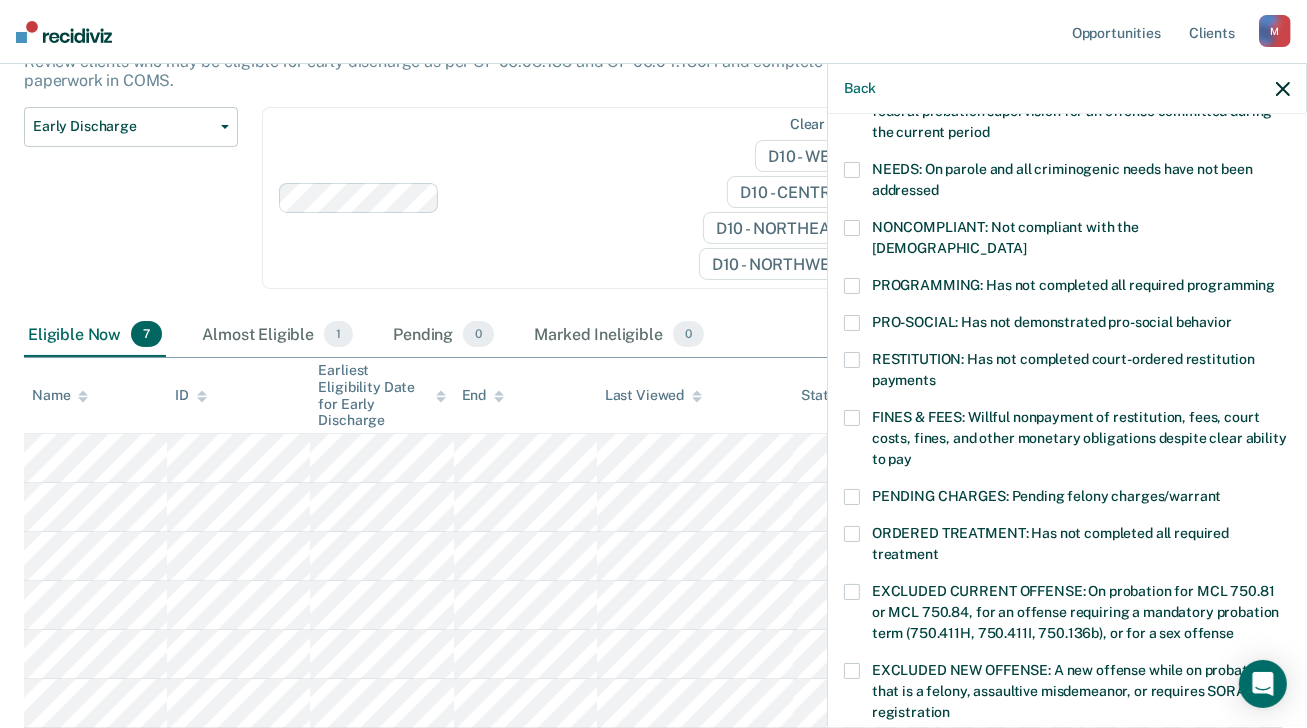 scroll, scrollTop: 647, scrollLeft: 0, axis: vertical 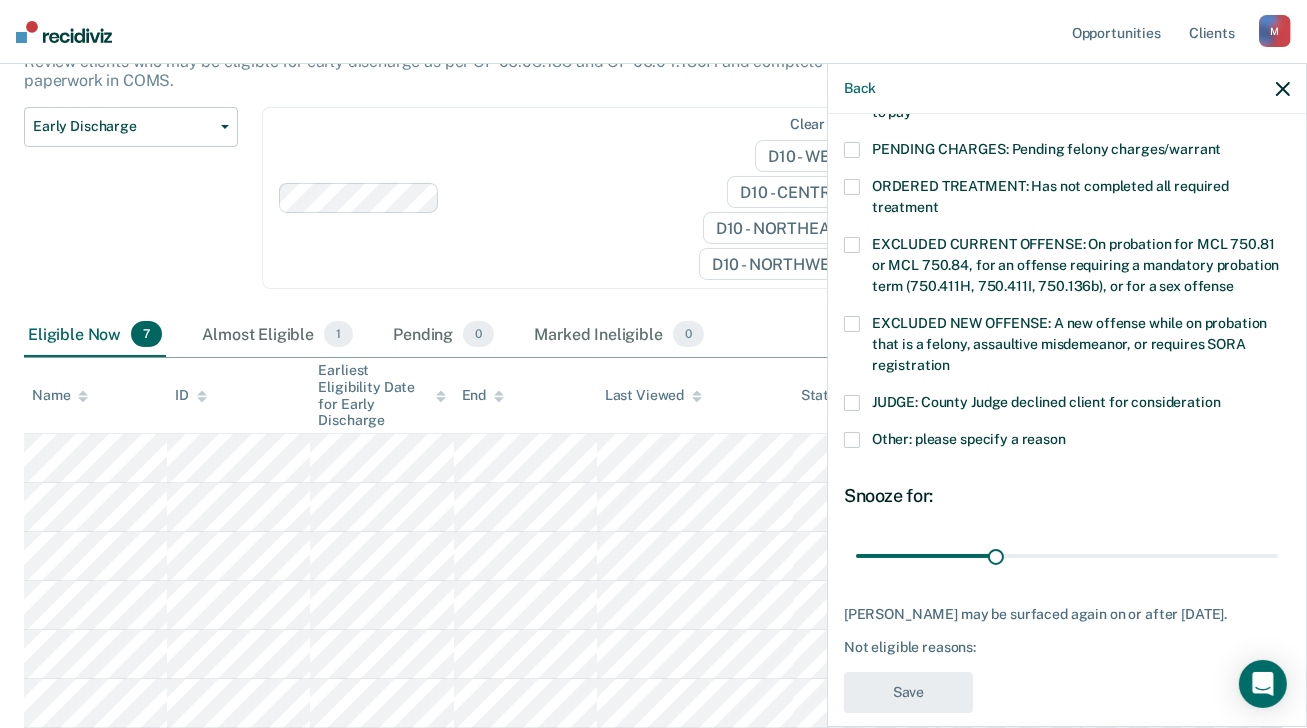click at bounding box center [852, 440] 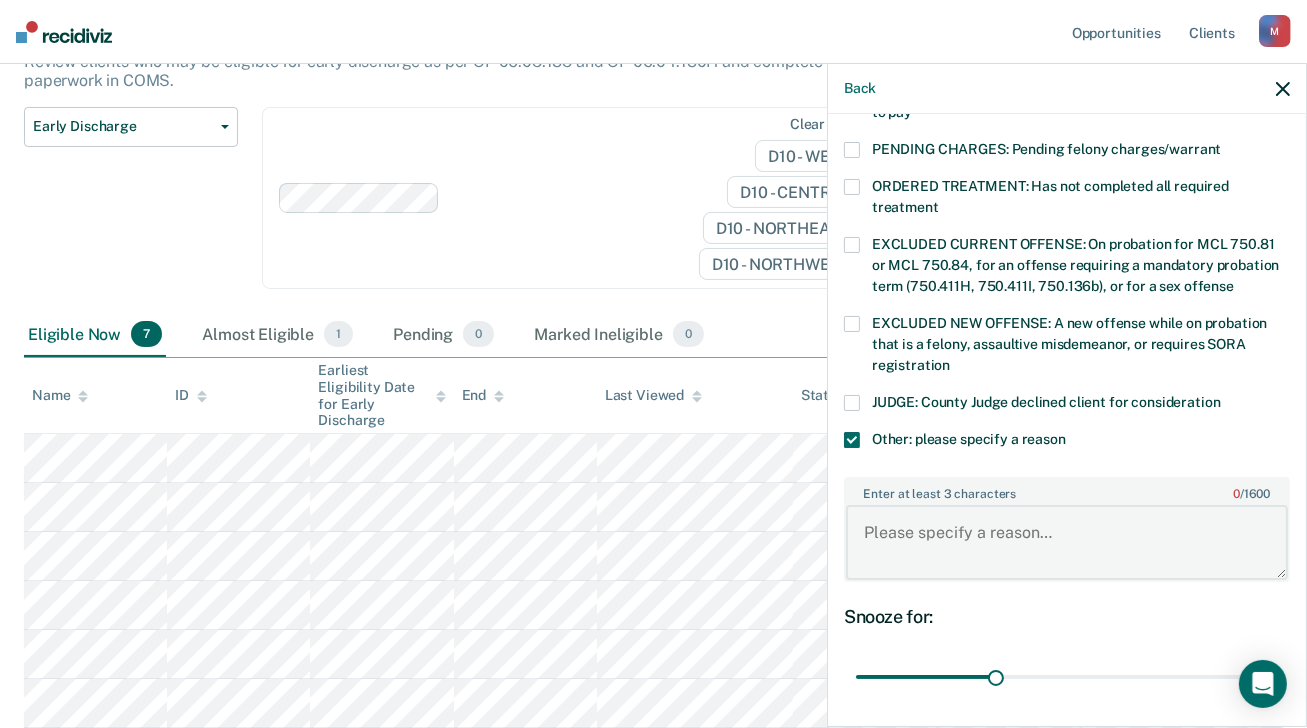 click on "Enter at least 3 characters 0  /  1600" at bounding box center (1067, 542) 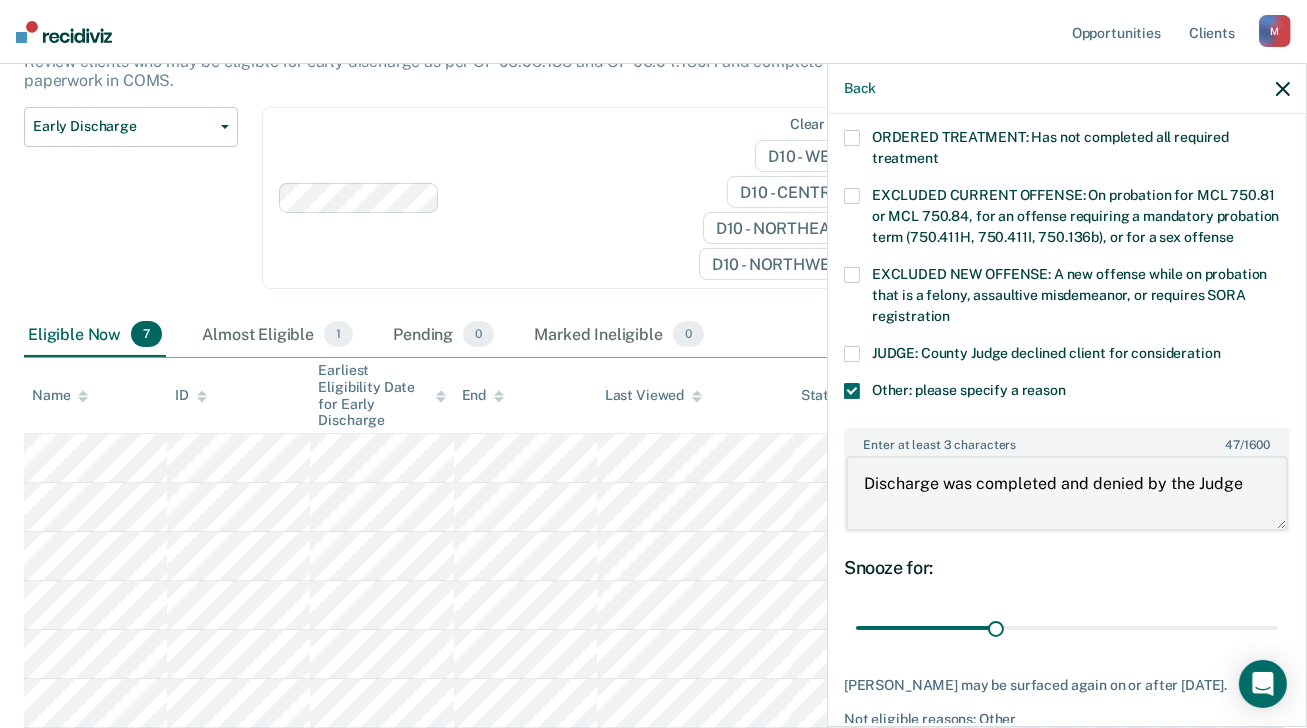 scroll, scrollTop: 766, scrollLeft: 0, axis: vertical 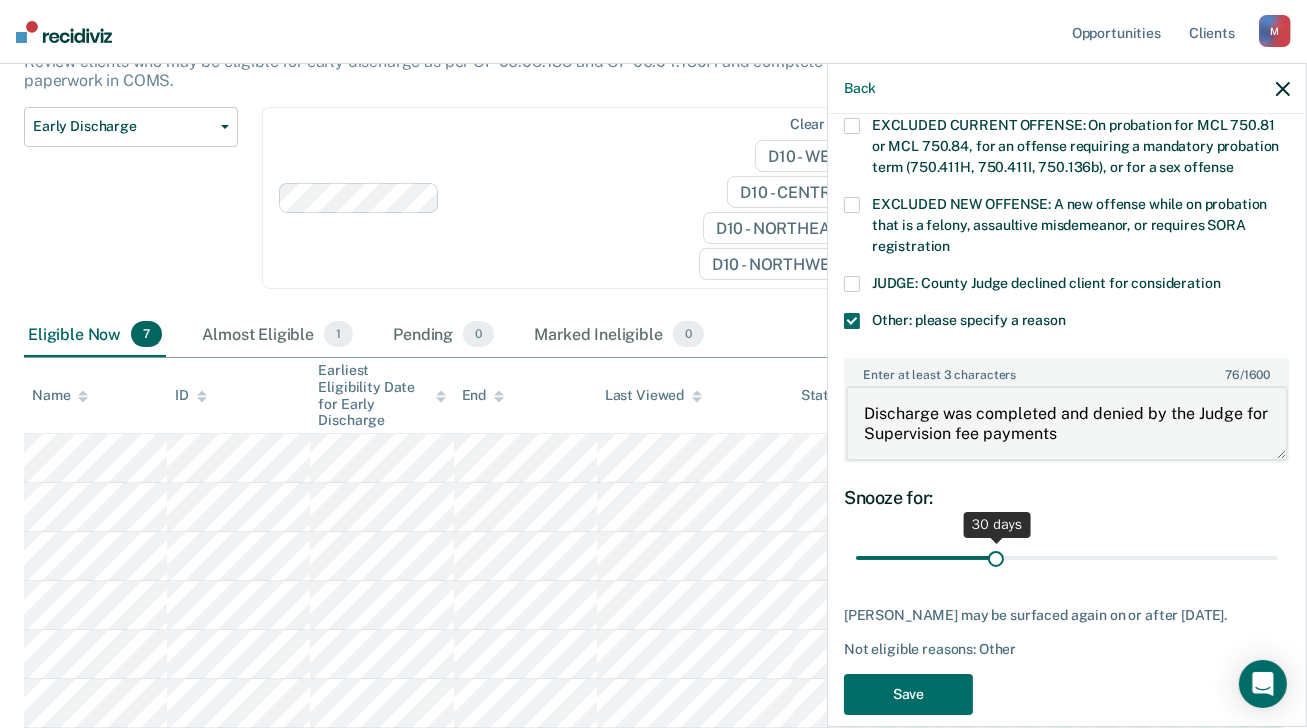 type on "Discharge was completed and denied by the Judge for Supervision fee payments" 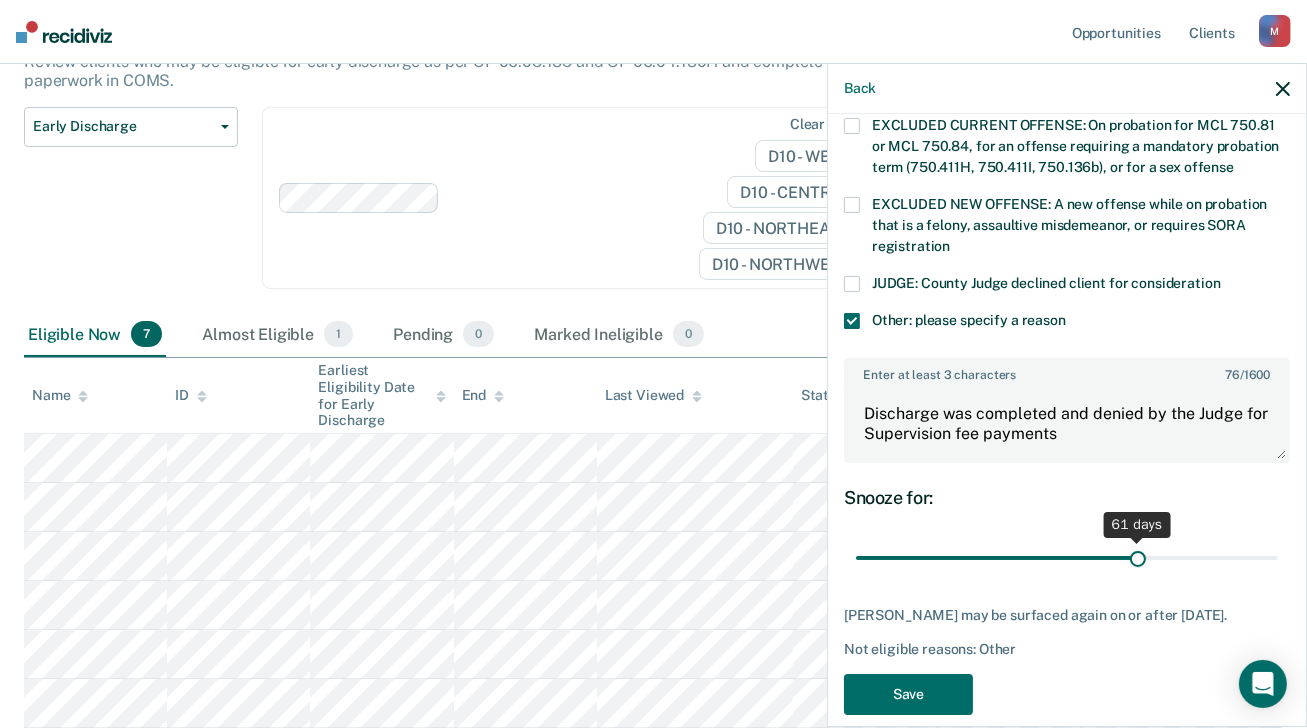 drag, startPoint x: 988, startPoint y: 529, endPoint x: 1126, endPoint y: 524, distance: 138.09055 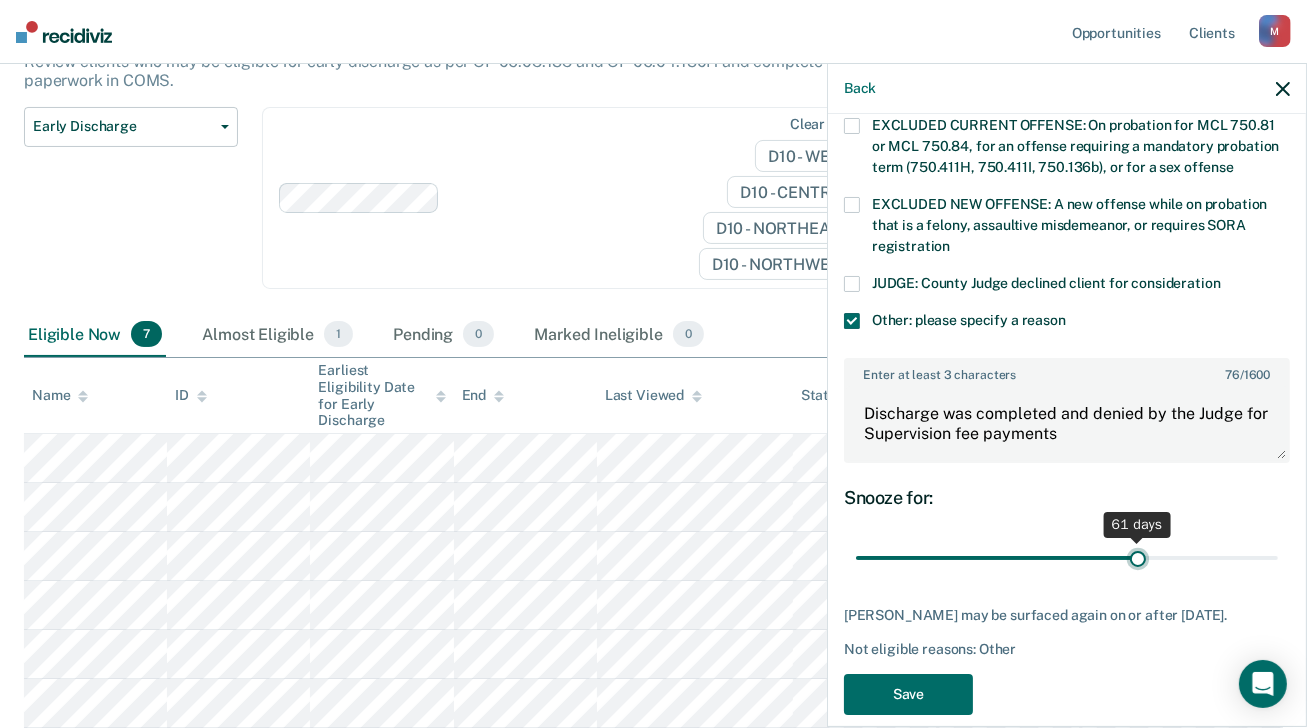 type on "61" 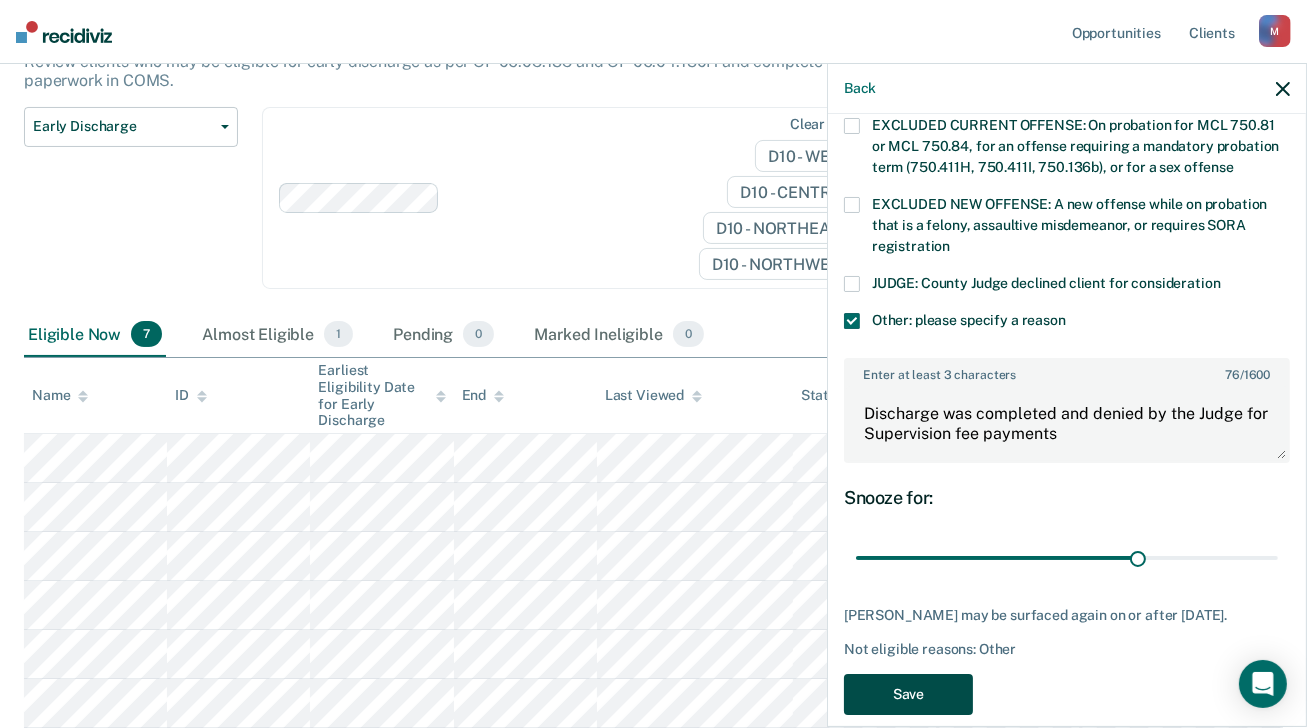 click on "Save" at bounding box center (908, 694) 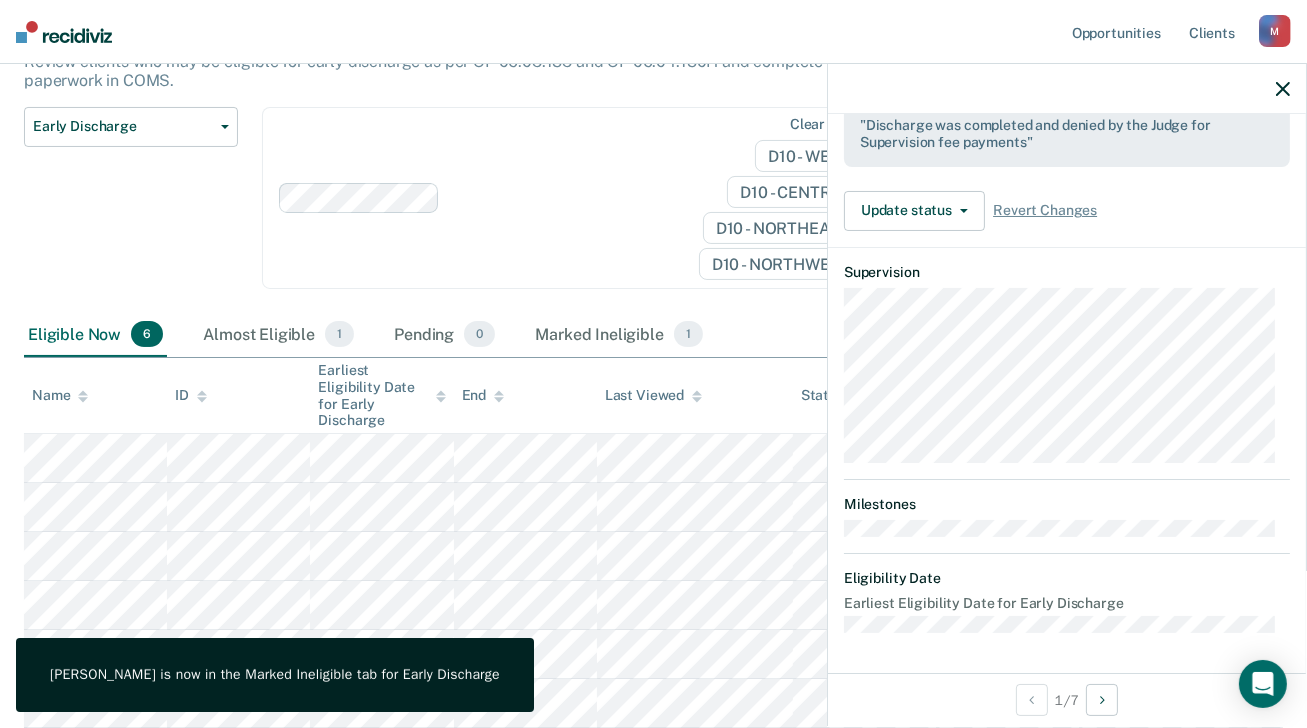 scroll, scrollTop: 586, scrollLeft: 0, axis: vertical 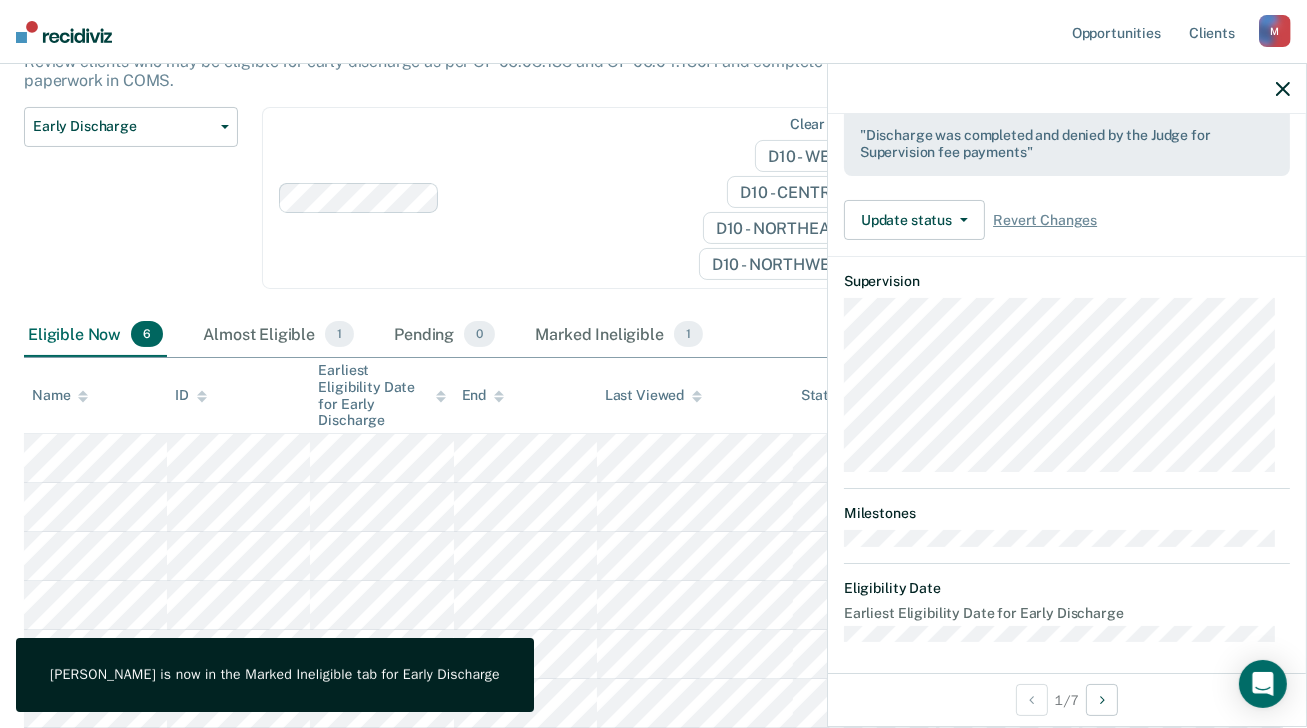 click 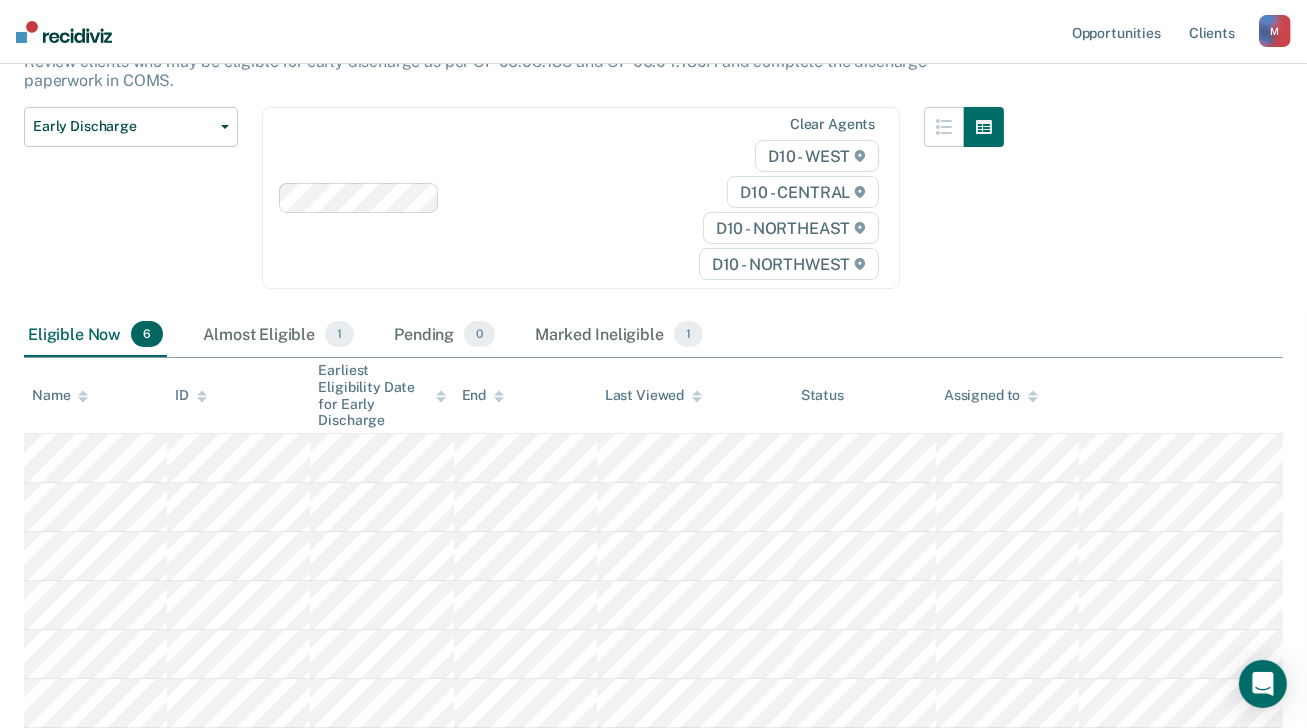 scroll, scrollTop: 300, scrollLeft: 0, axis: vertical 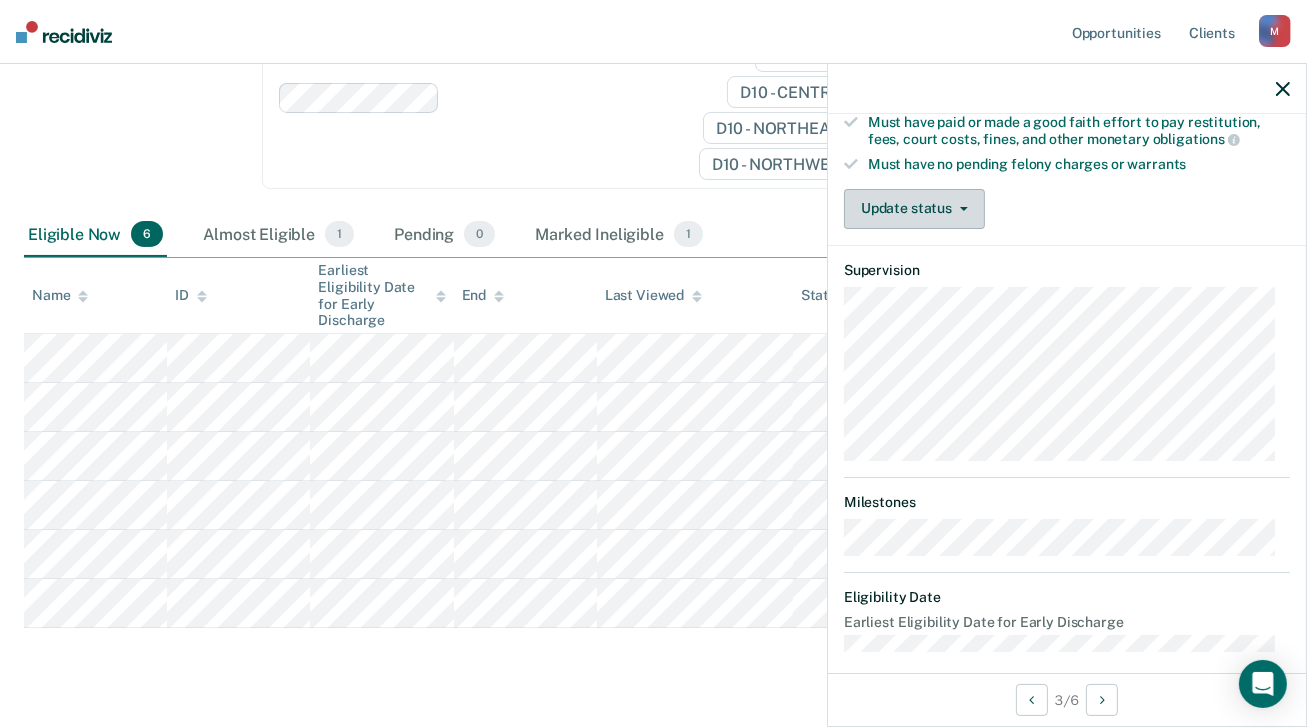 click on "Update status" at bounding box center [914, 209] 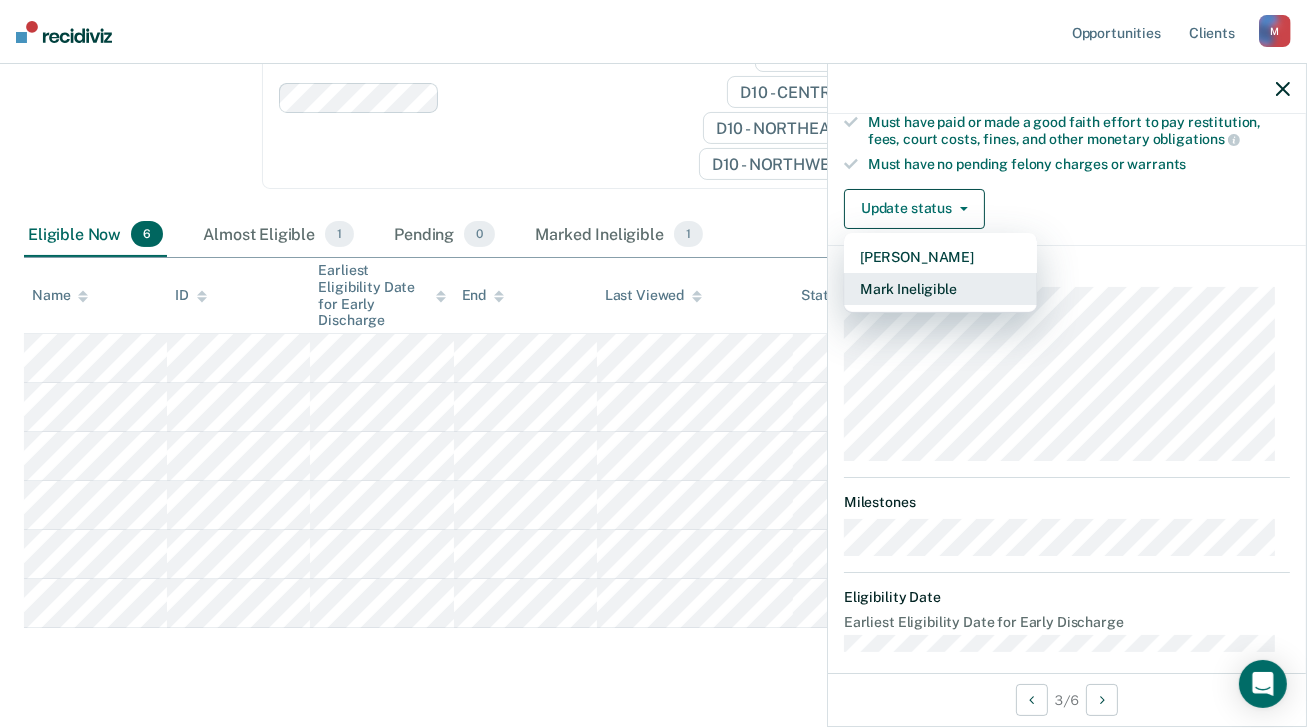 click on "Mark Ineligible" at bounding box center [940, 289] 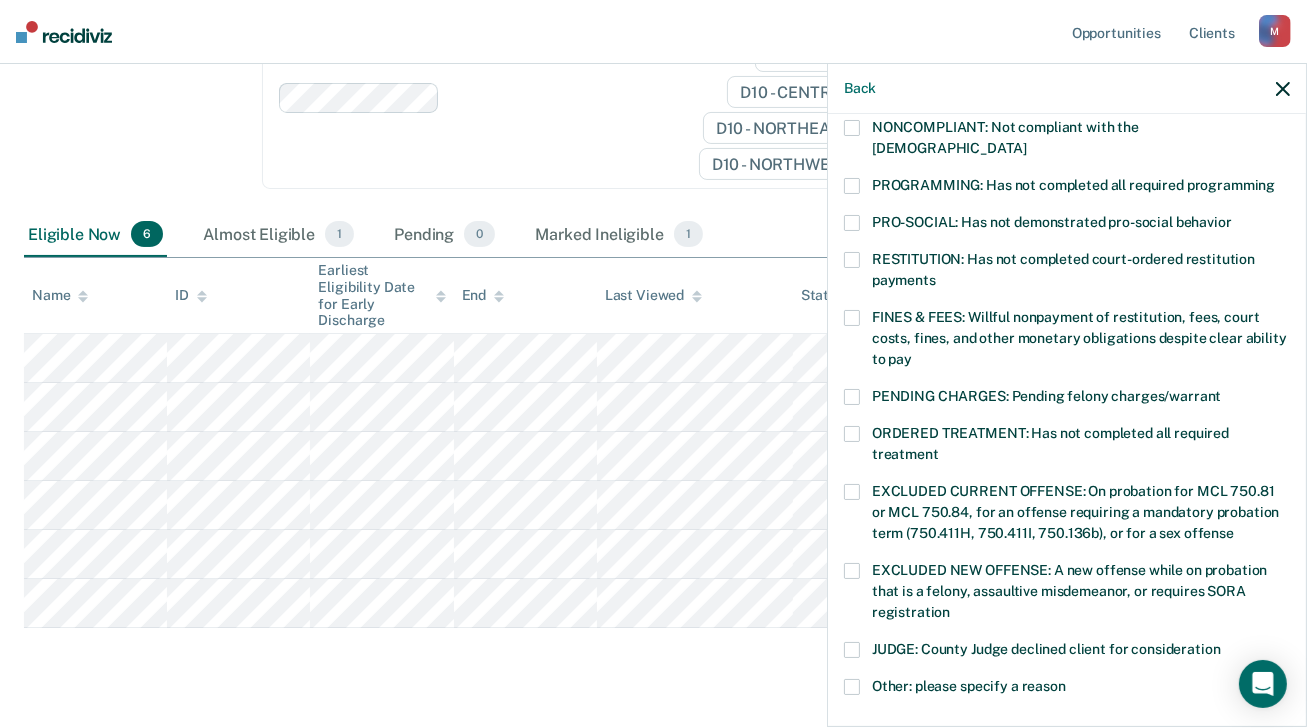 click at bounding box center [852, 397] 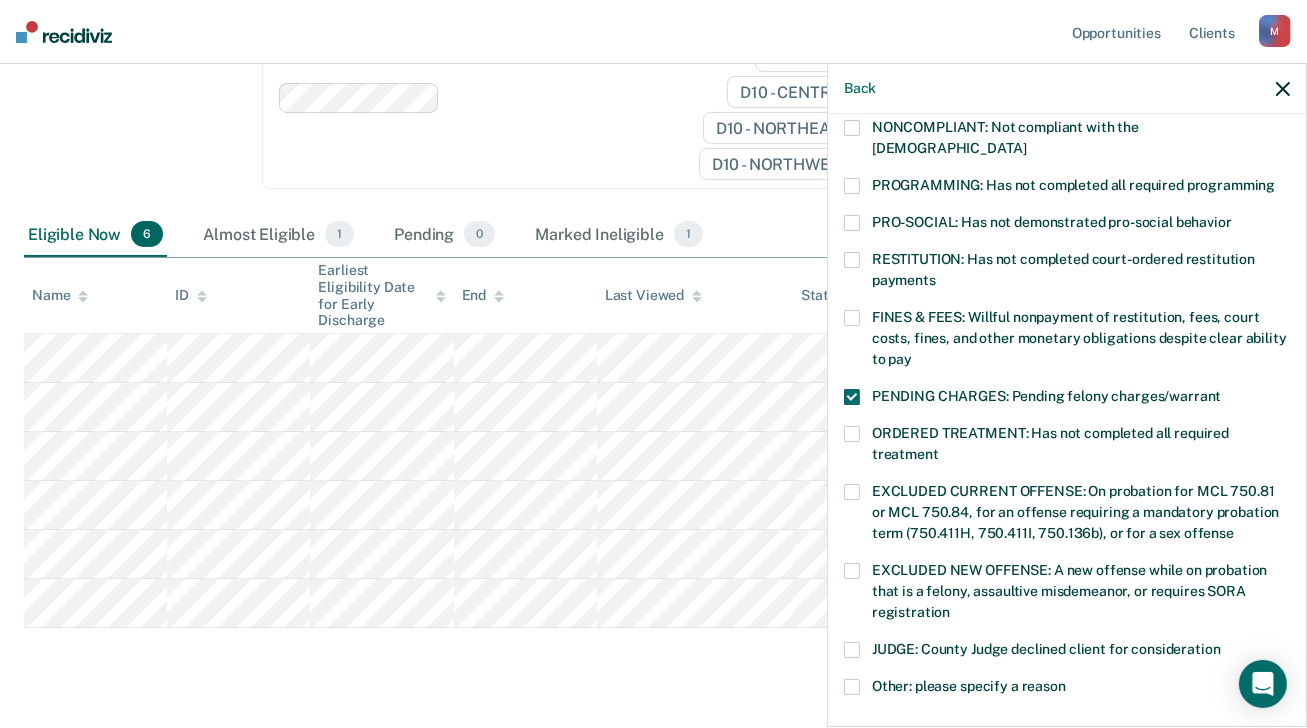 scroll, scrollTop: 600, scrollLeft: 0, axis: vertical 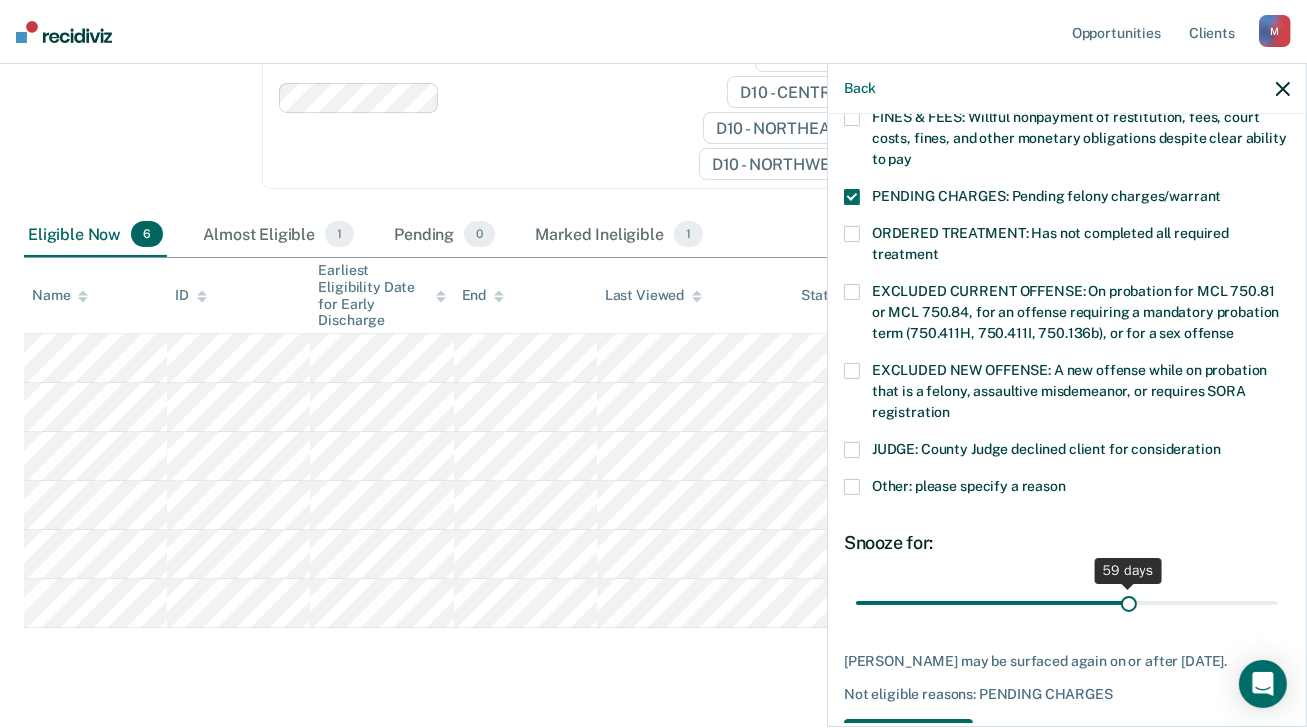 drag, startPoint x: 992, startPoint y: 581, endPoint x: 1120, endPoint y: 576, distance: 128.09763 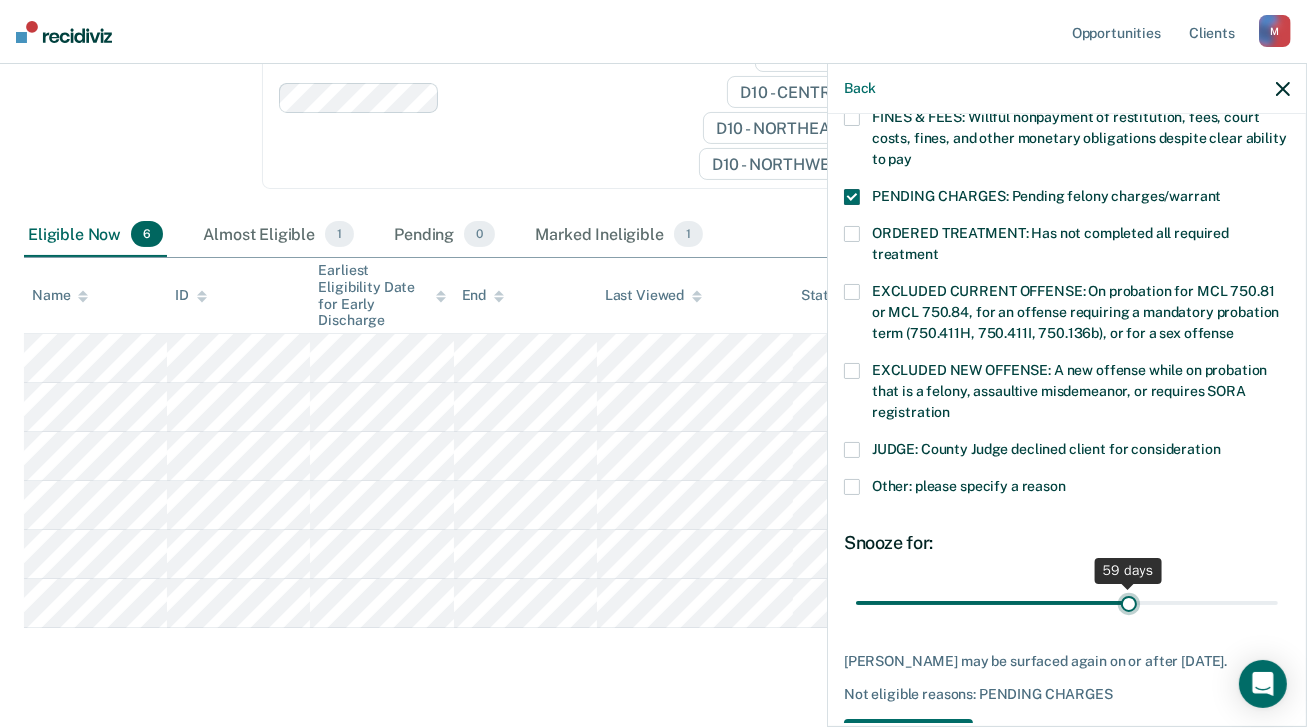 click at bounding box center (1067, 603) 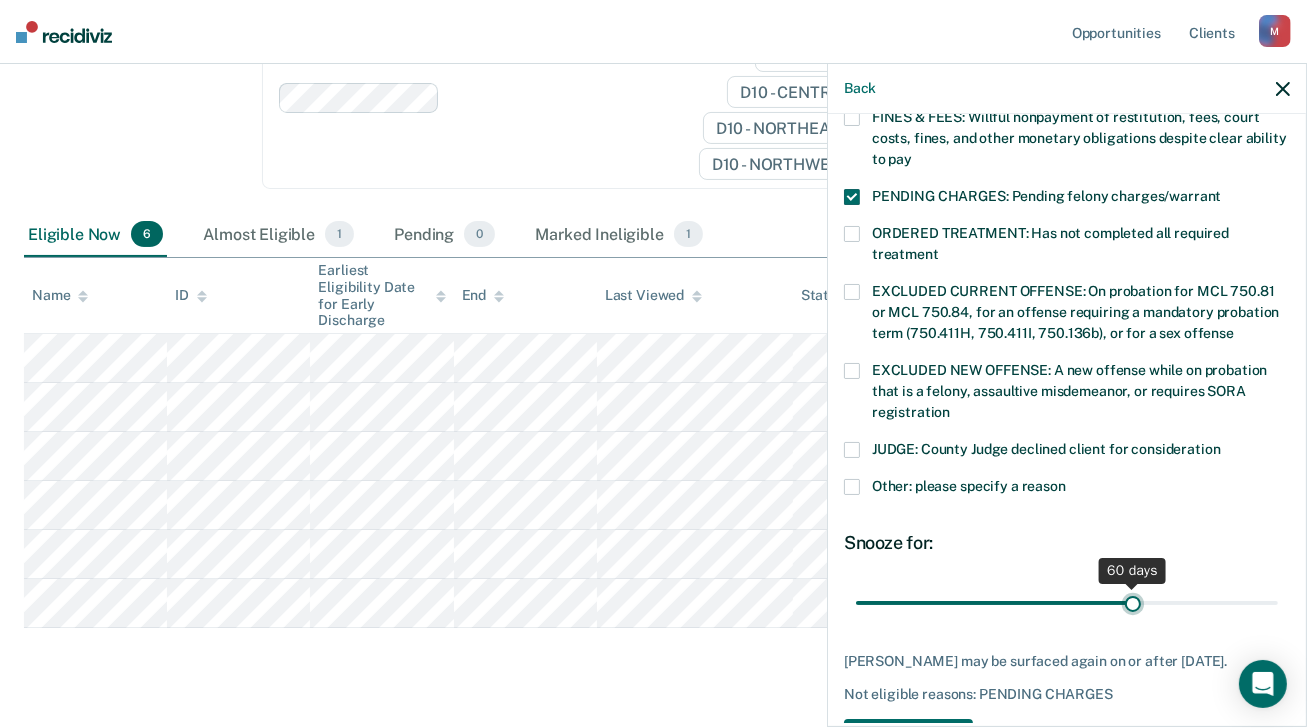 type on "60" 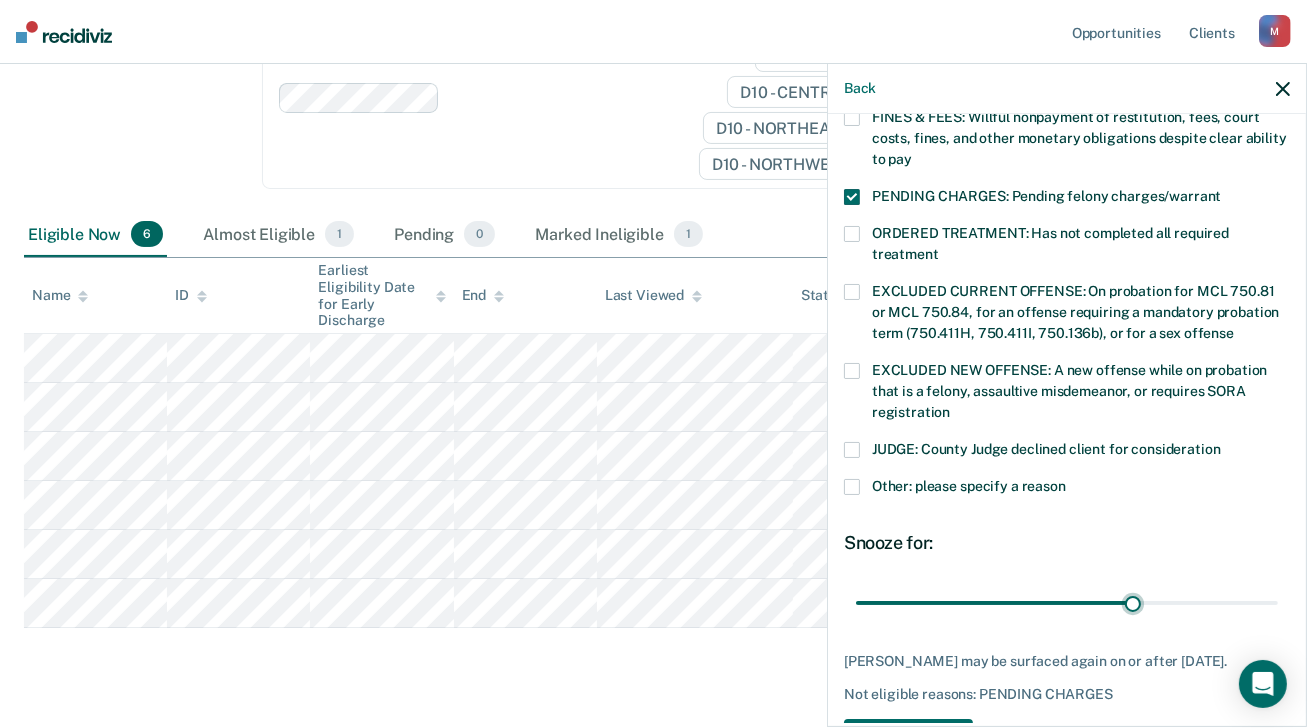 scroll, scrollTop: 664, scrollLeft: 0, axis: vertical 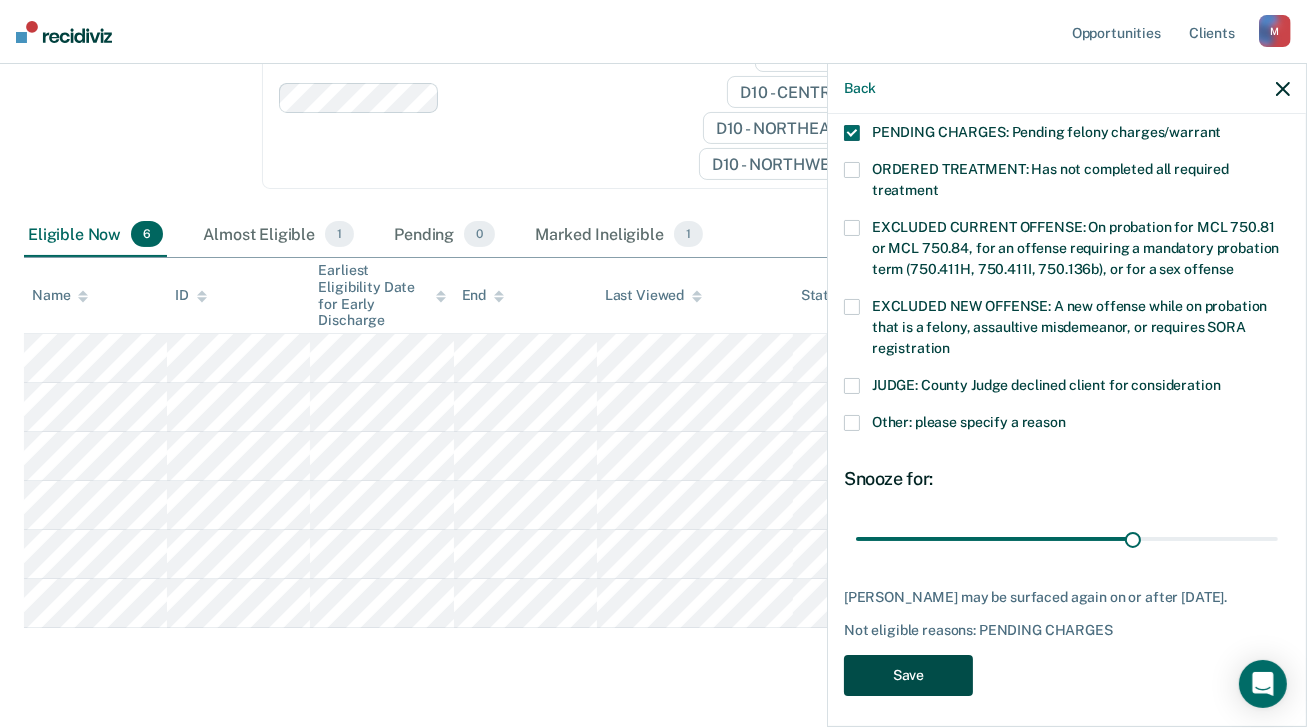 click on "Save" at bounding box center [908, 675] 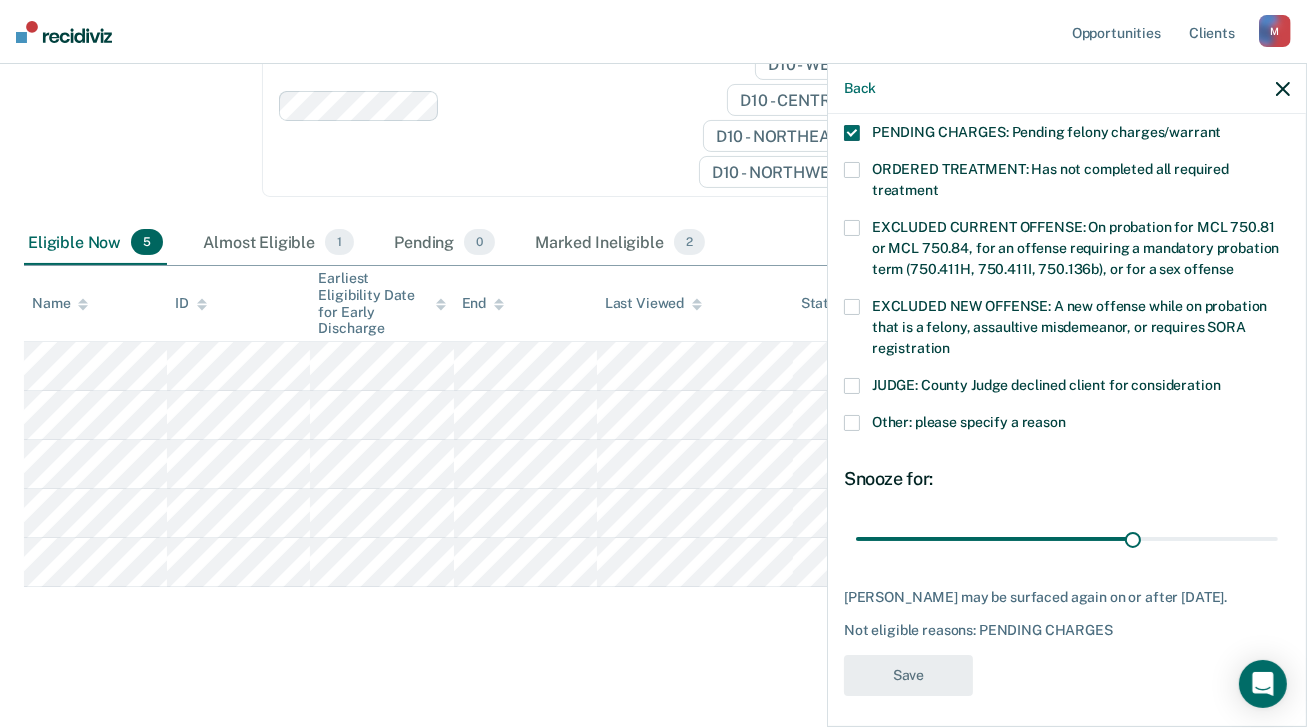 click on "Early Discharge   Early Discharge is the termination of the period of probation or parole before the full-term discharge date. Early discharge reviews are mandated, at minimum, once clients have served half of their original term of supervision. Review clients who may be eligible for early discharge as per OP 06.05.135 and OP 06.04.130H and complete the discharge paperwork in COMS. Early Discharge Classification Review Early Discharge Minimum Telephone Reporting Overdue for Discharge Supervision Level Mismatch Clear   agents D10 - WEST   D10 - CENTRAL   D10 - NORTHEAST   D10 - NORTHWEST   Eligible Now 5 Almost Eligible 1 Pending 0 Marked Ineligible 2
To pick up a draggable item, press the space bar.
While dragging, use the arrow keys to move the item.
Press space again to drop the item in its new position, or press escape to cancel.
Name ID Earliest Eligibility Date for Early Discharge End Last Viewed Status Assigned to" at bounding box center [653, 245] 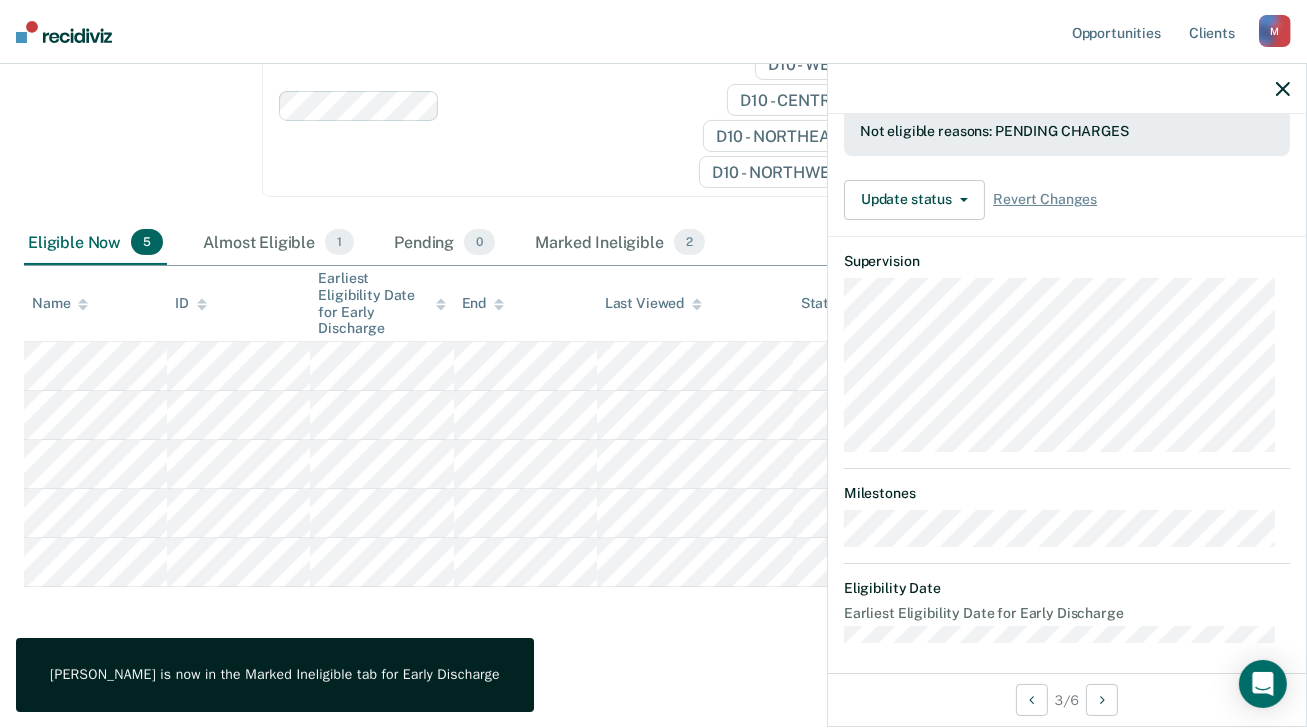 click 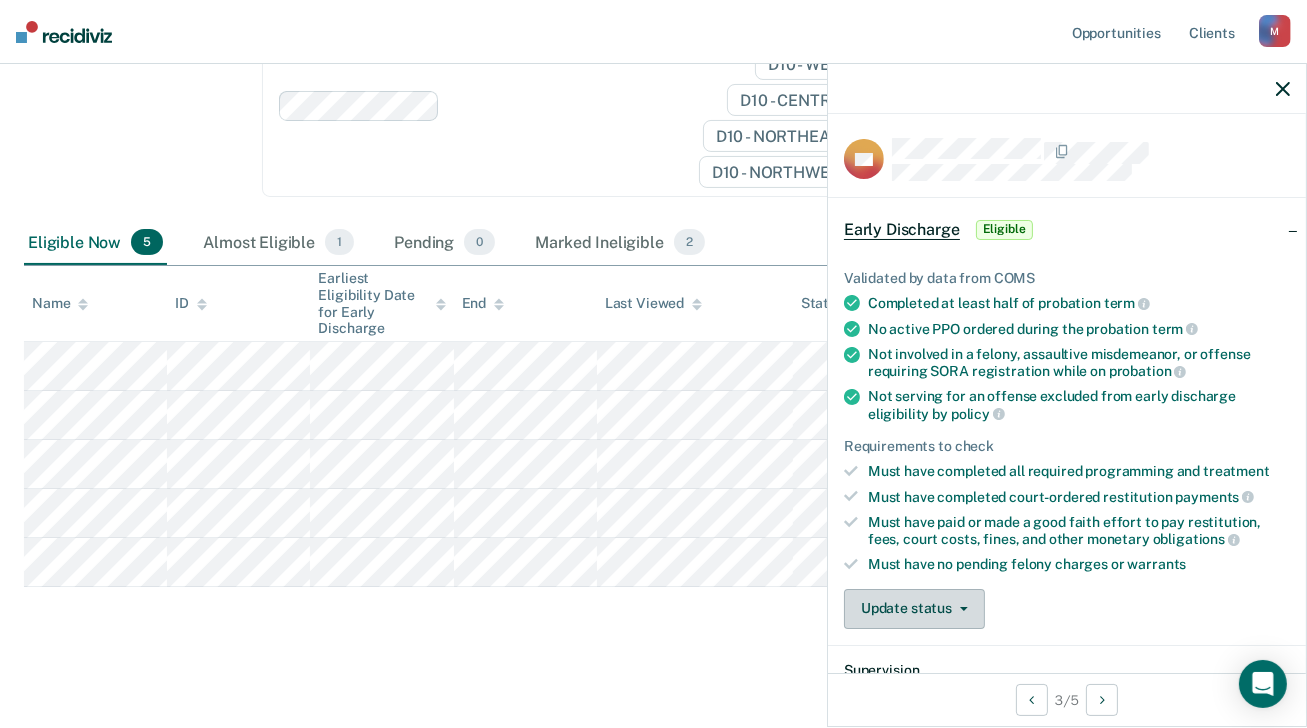 click on "Update status" at bounding box center (914, 609) 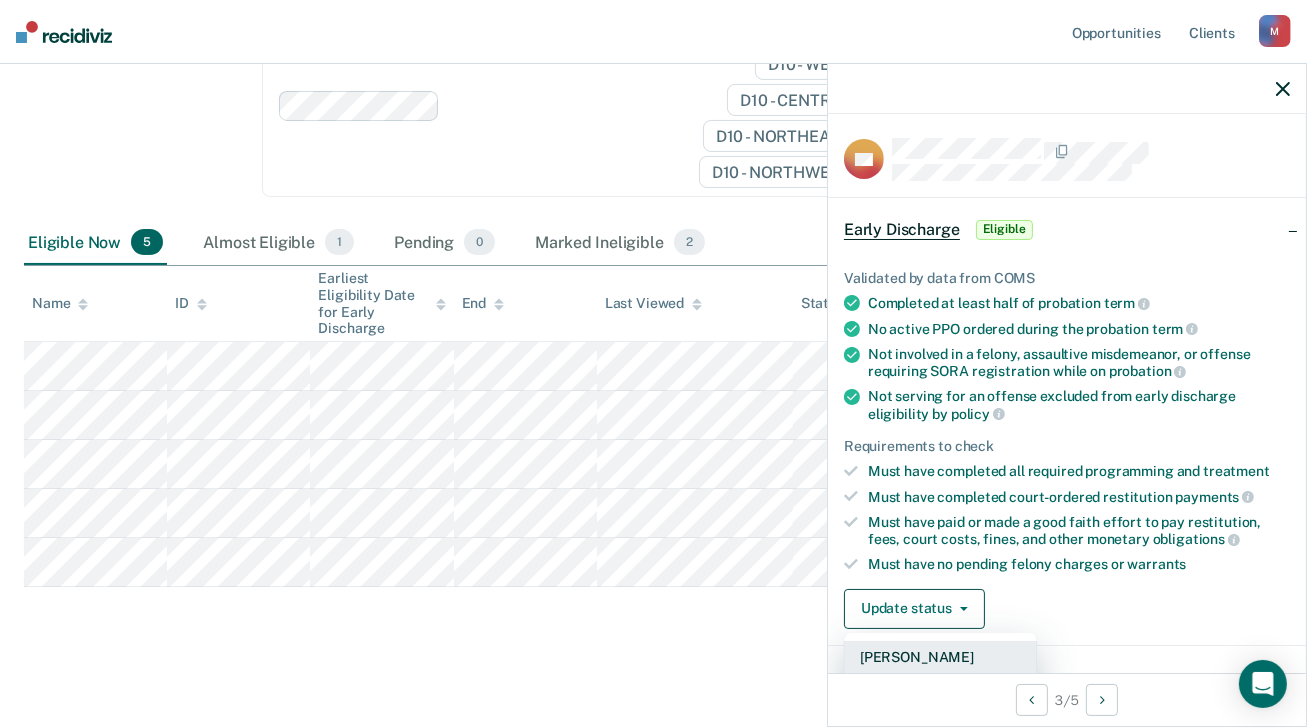 scroll, scrollTop: 300, scrollLeft: 0, axis: vertical 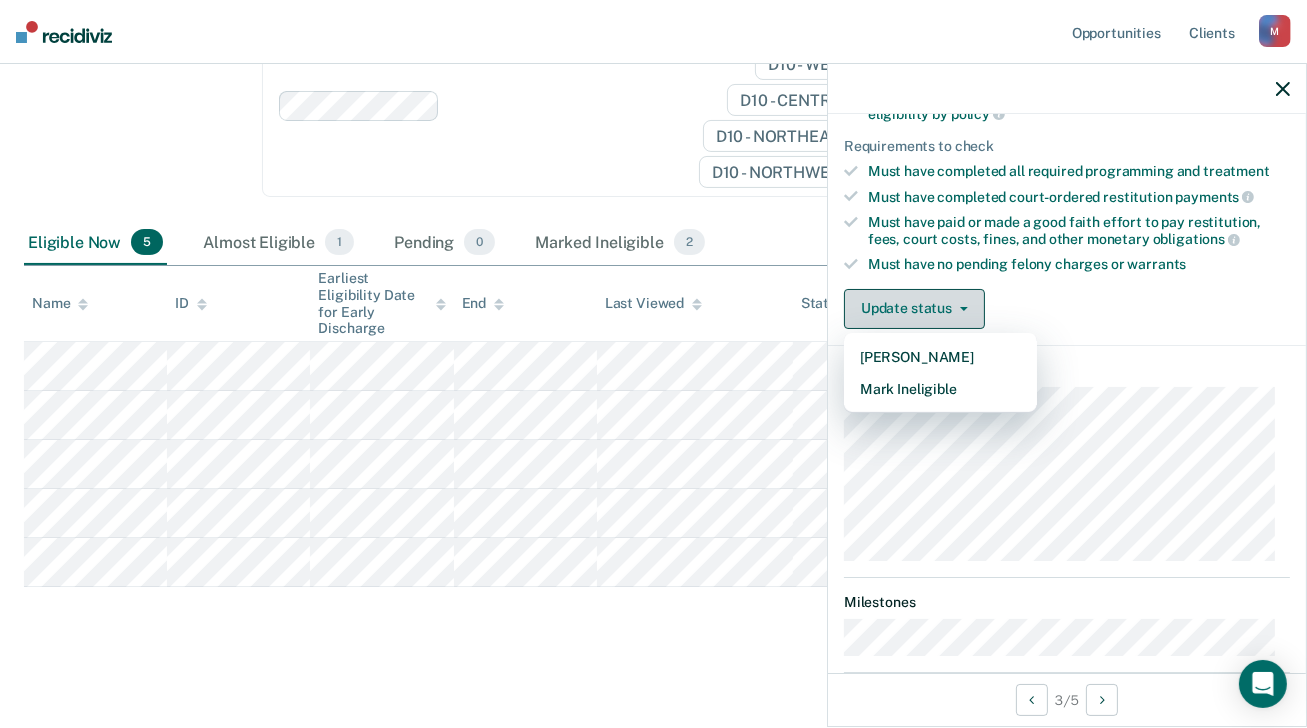 click on "Update status" at bounding box center [914, 309] 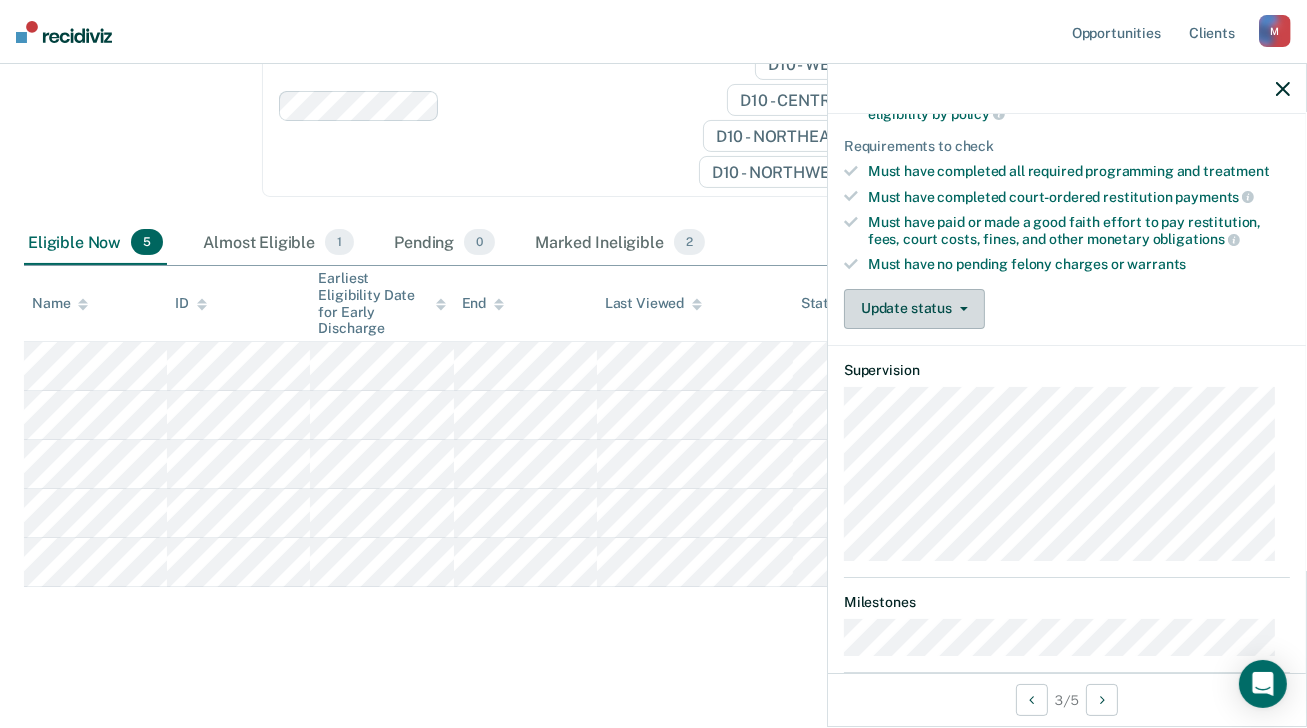click on "Update status" at bounding box center [914, 309] 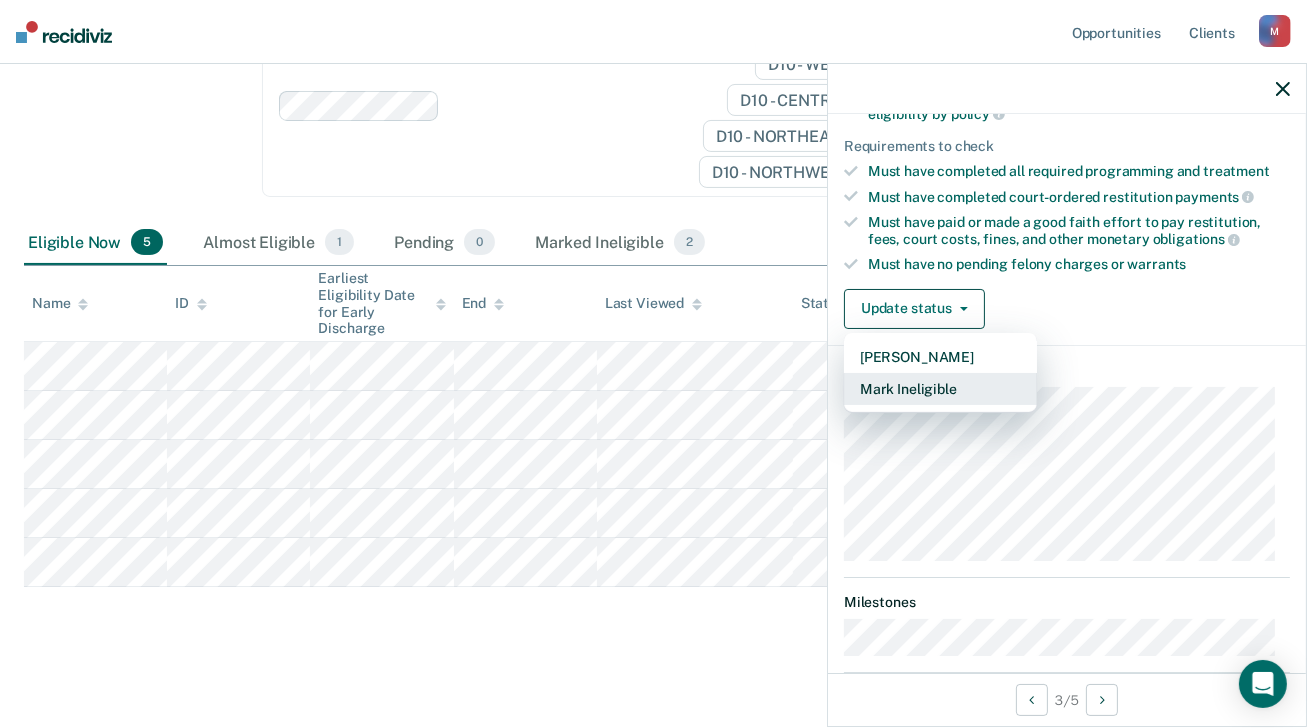 click on "Mark Ineligible" at bounding box center [940, 389] 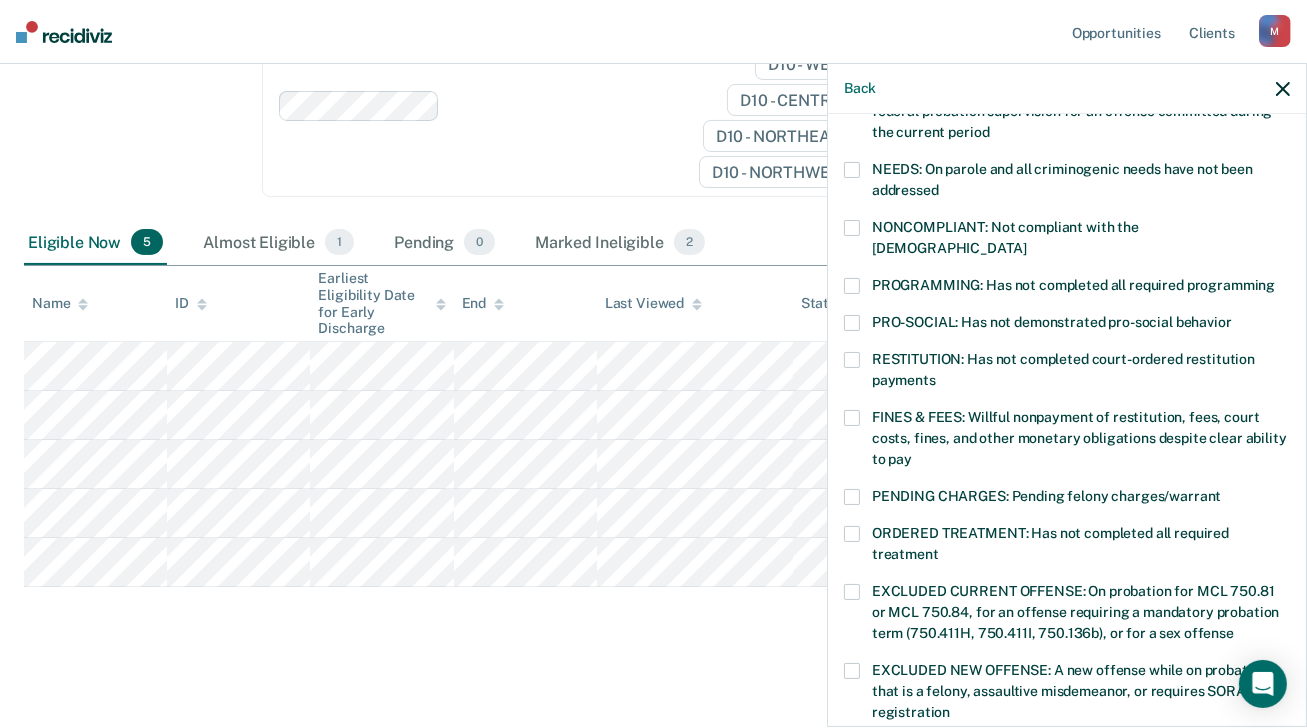 scroll, scrollTop: 400, scrollLeft: 0, axis: vertical 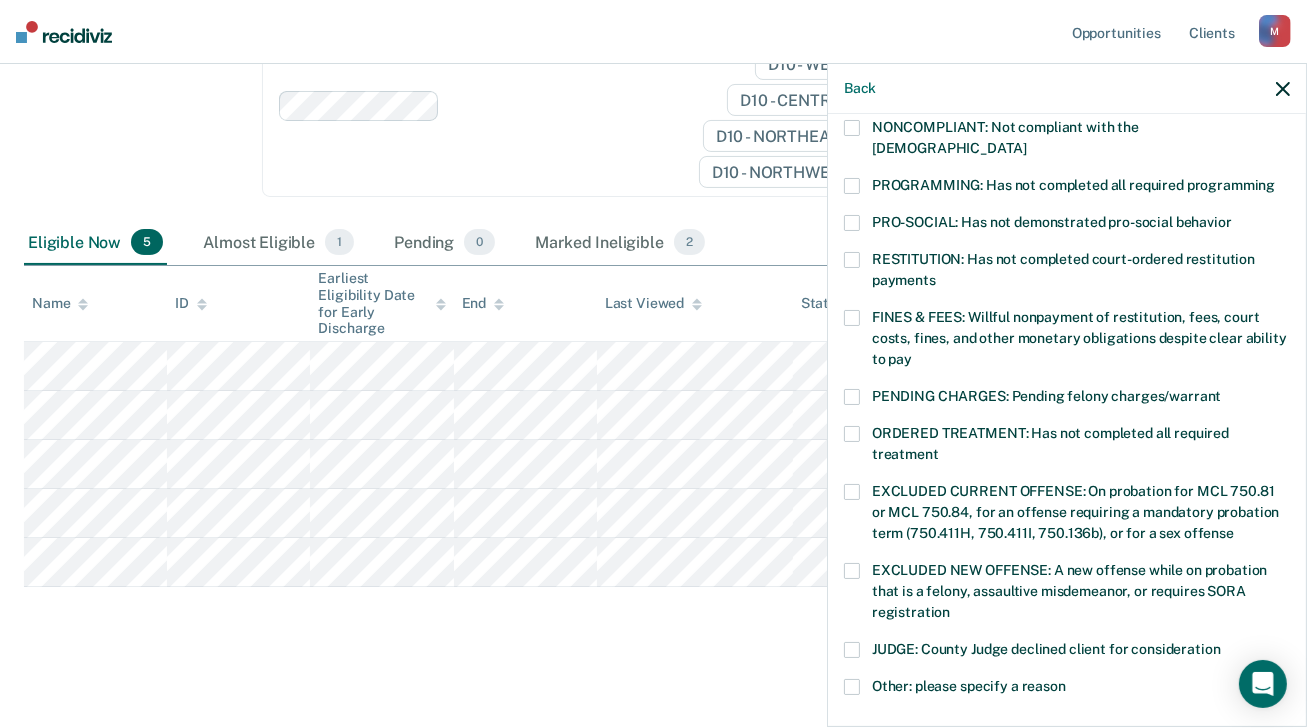 click at bounding box center [852, 434] 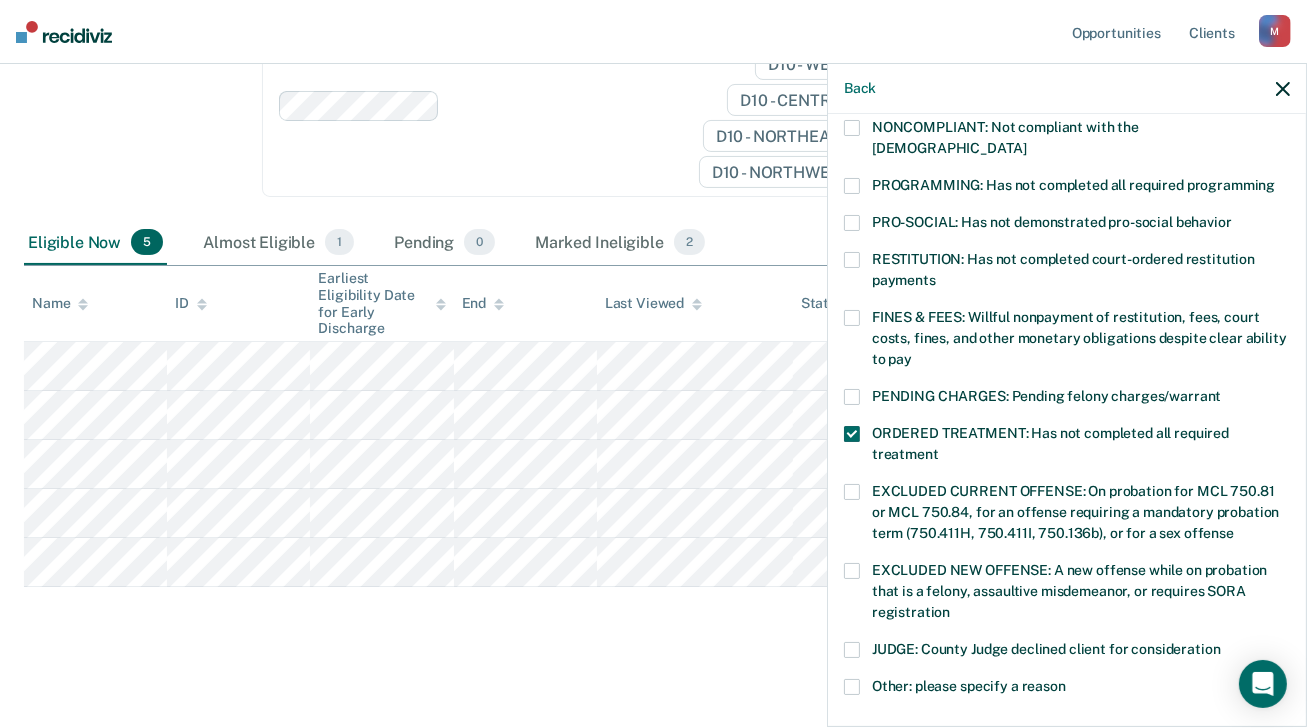 scroll, scrollTop: 664, scrollLeft: 0, axis: vertical 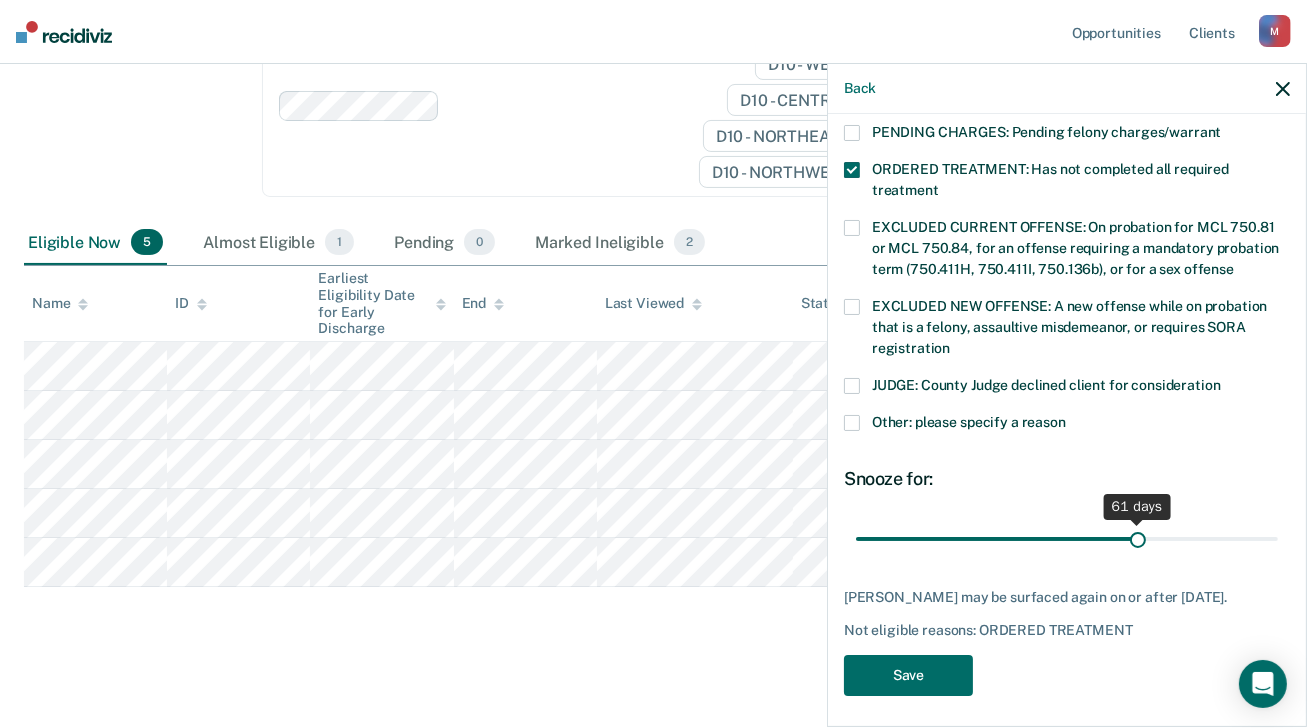 drag, startPoint x: 988, startPoint y: 514, endPoint x: 1126, endPoint y: 512, distance: 138.0145 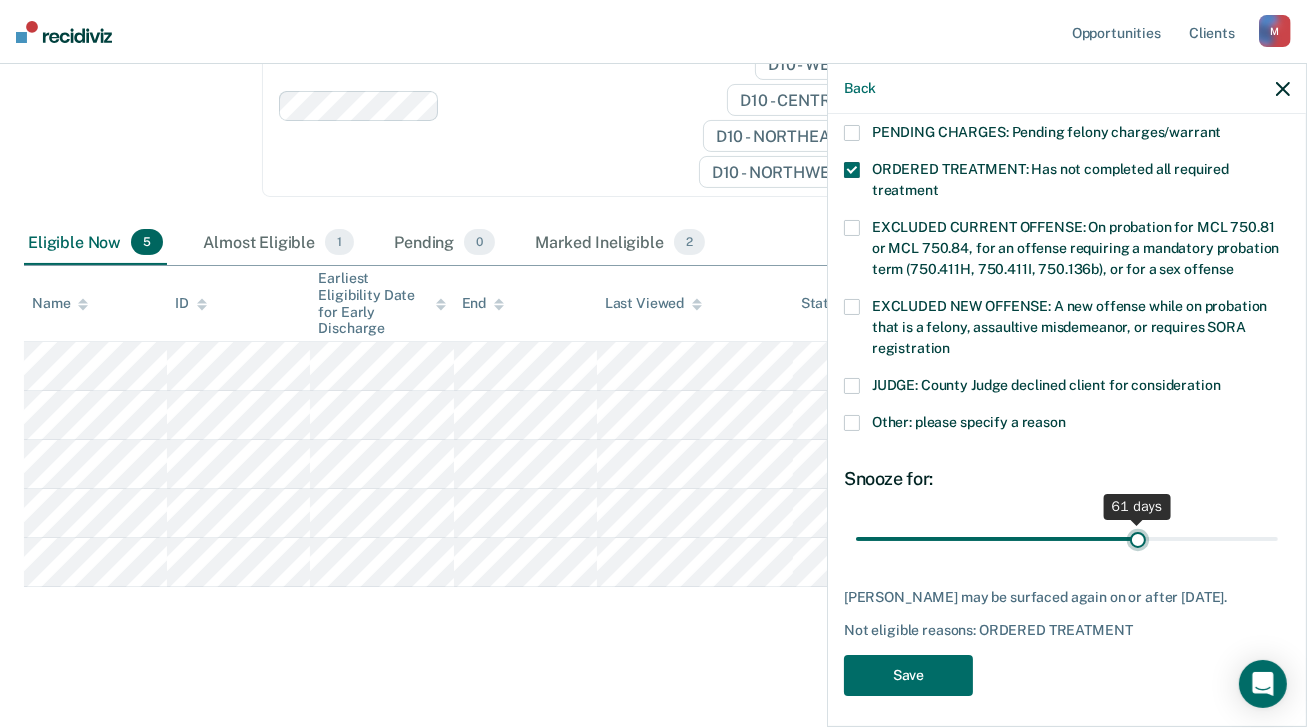 type on "61" 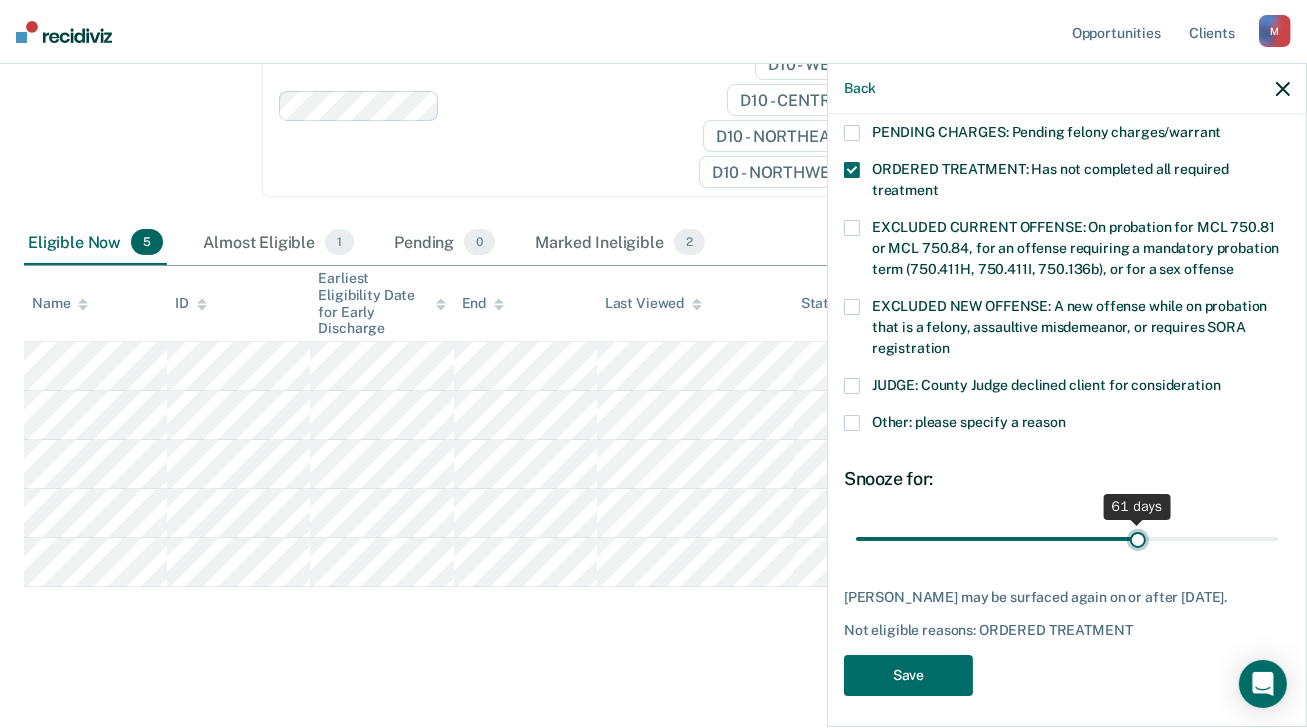 click at bounding box center (1067, 539) 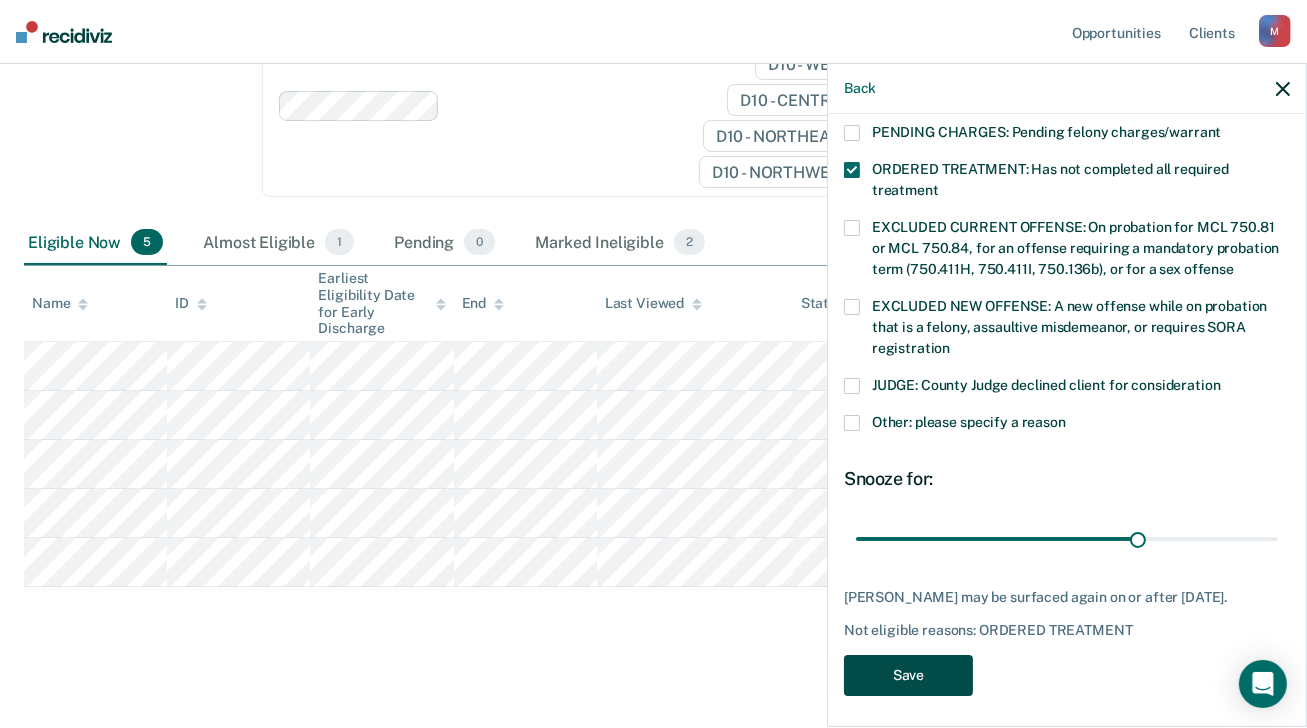 click on "Save" at bounding box center [908, 675] 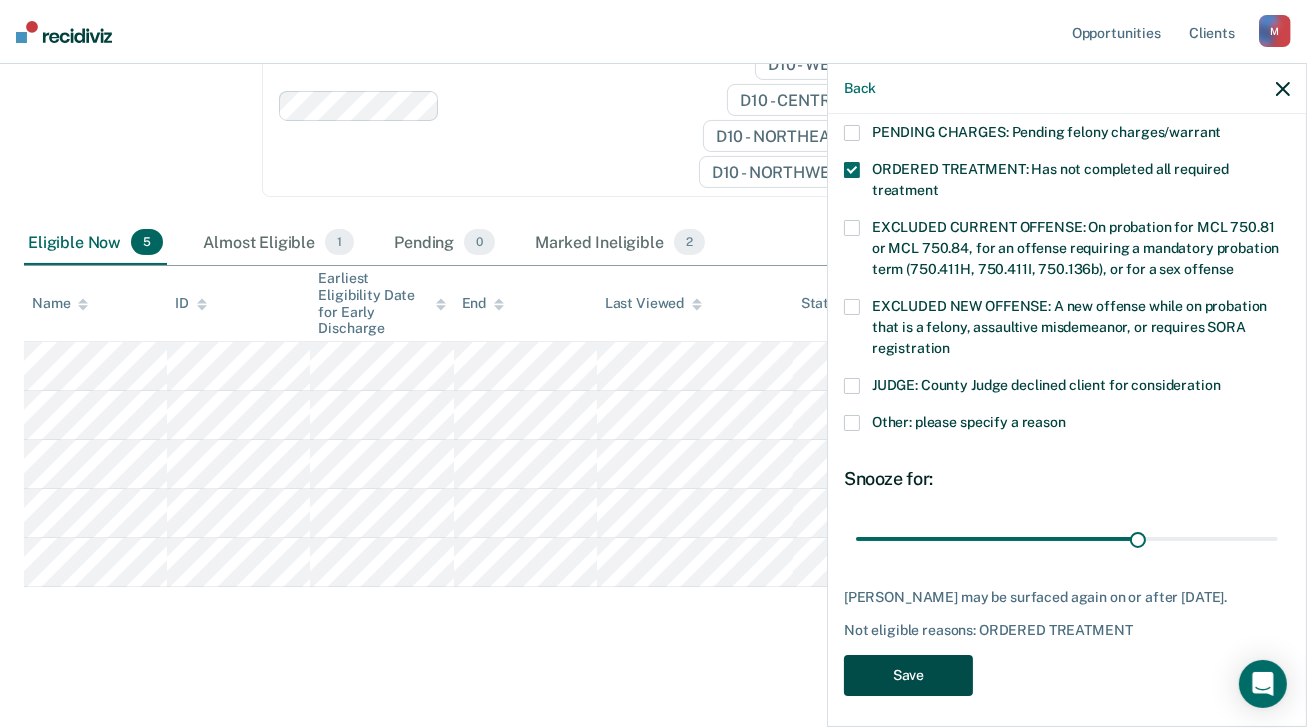 scroll, scrollTop: 242, scrollLeft: 0, axis: vertical 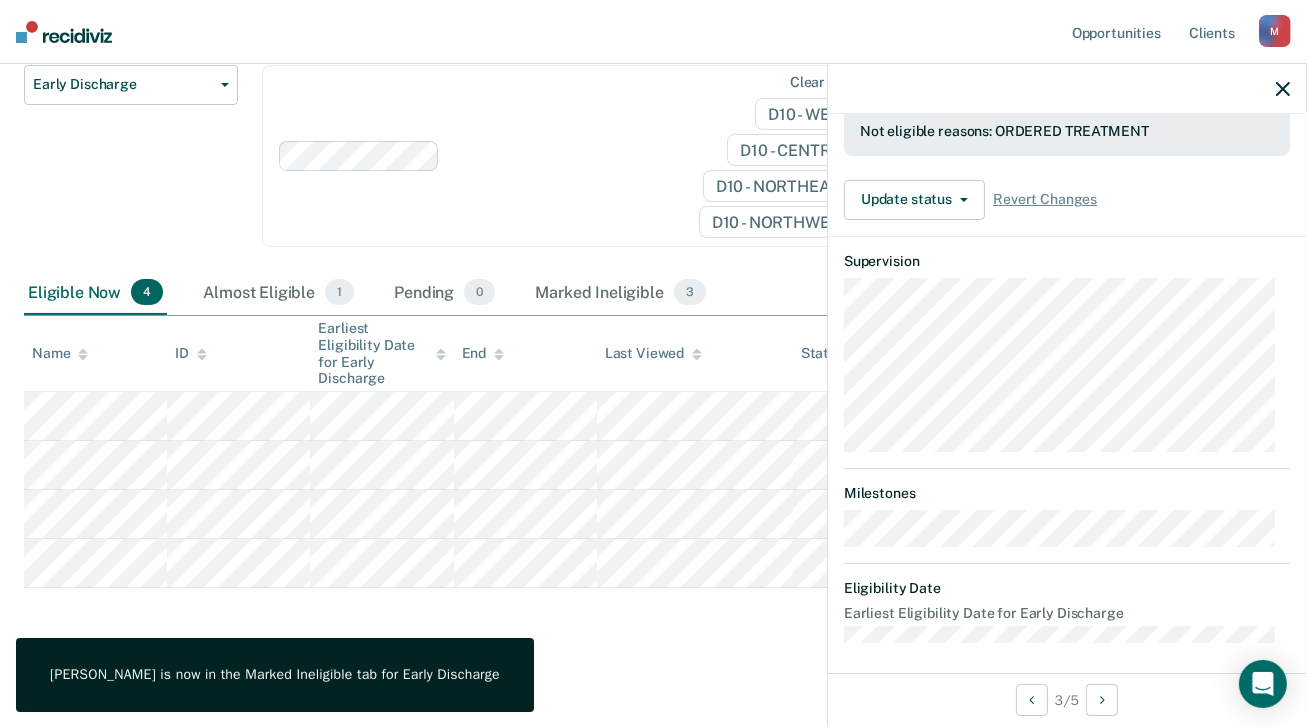 click 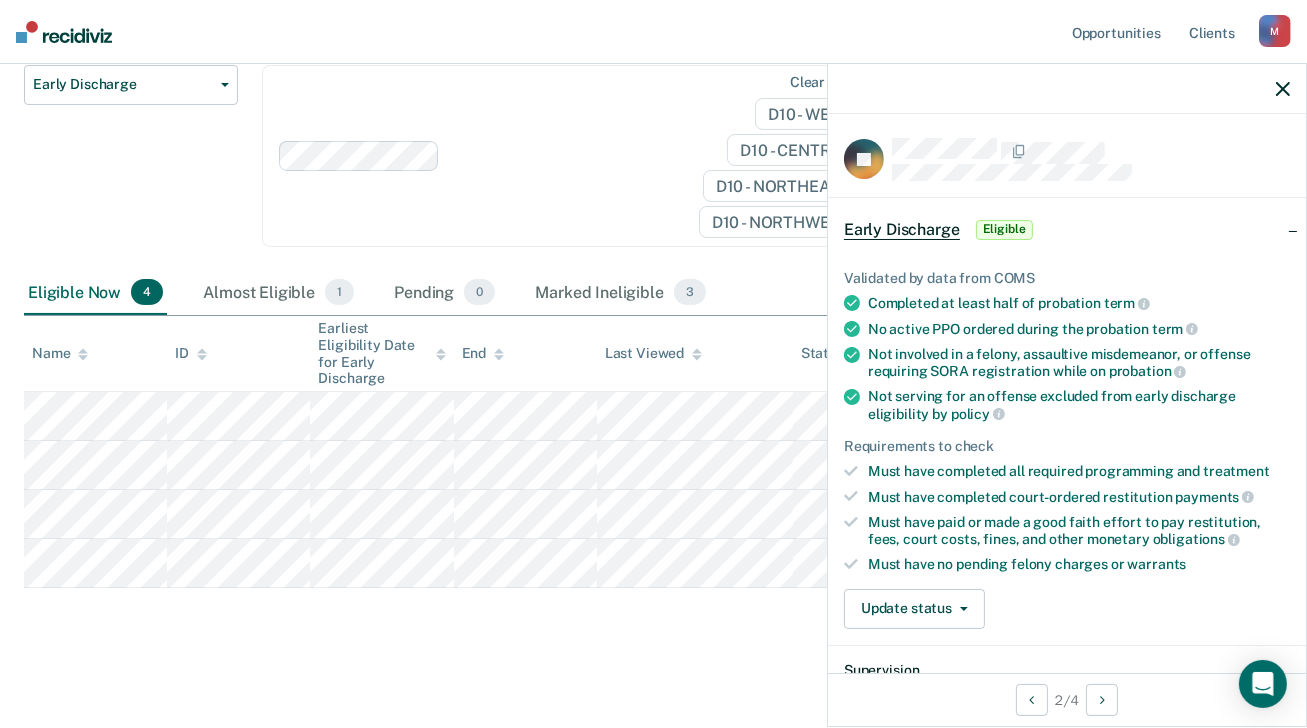 scroll, scrollTop: 100, scrollLeft: 0, axis: vertical 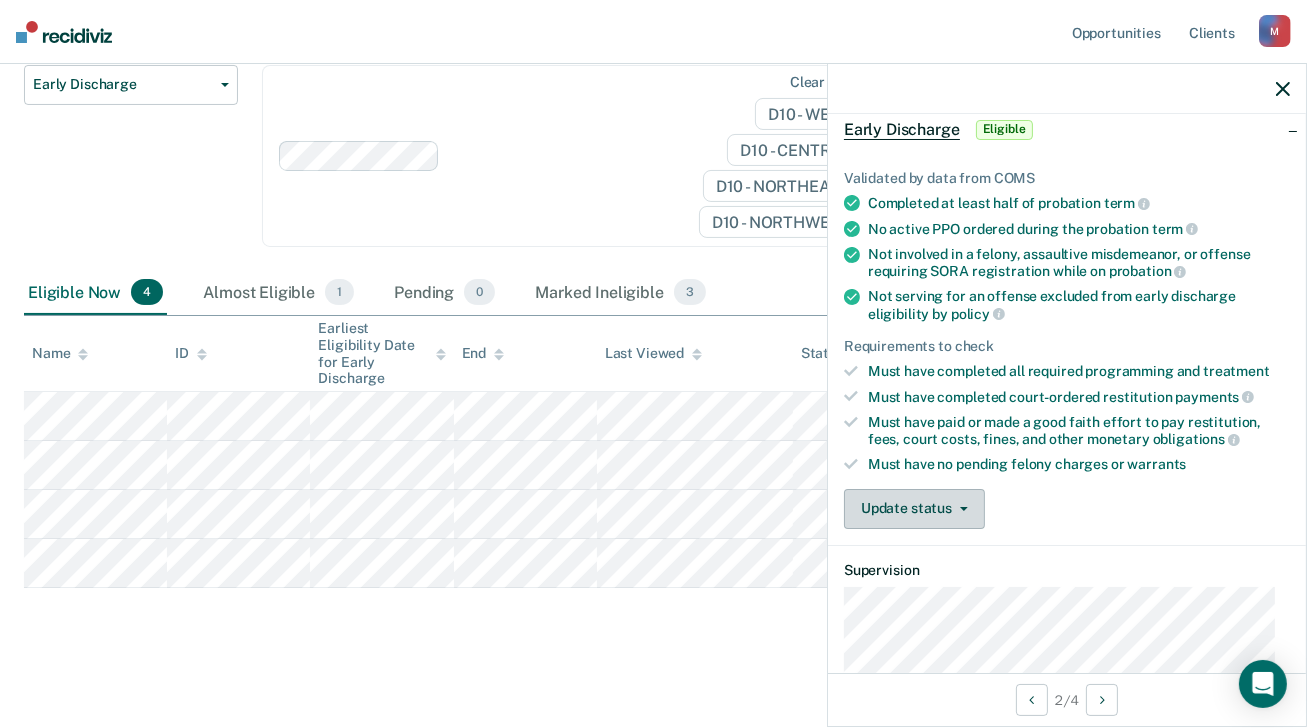 click on "Update status" at bounding box center [914, 509] 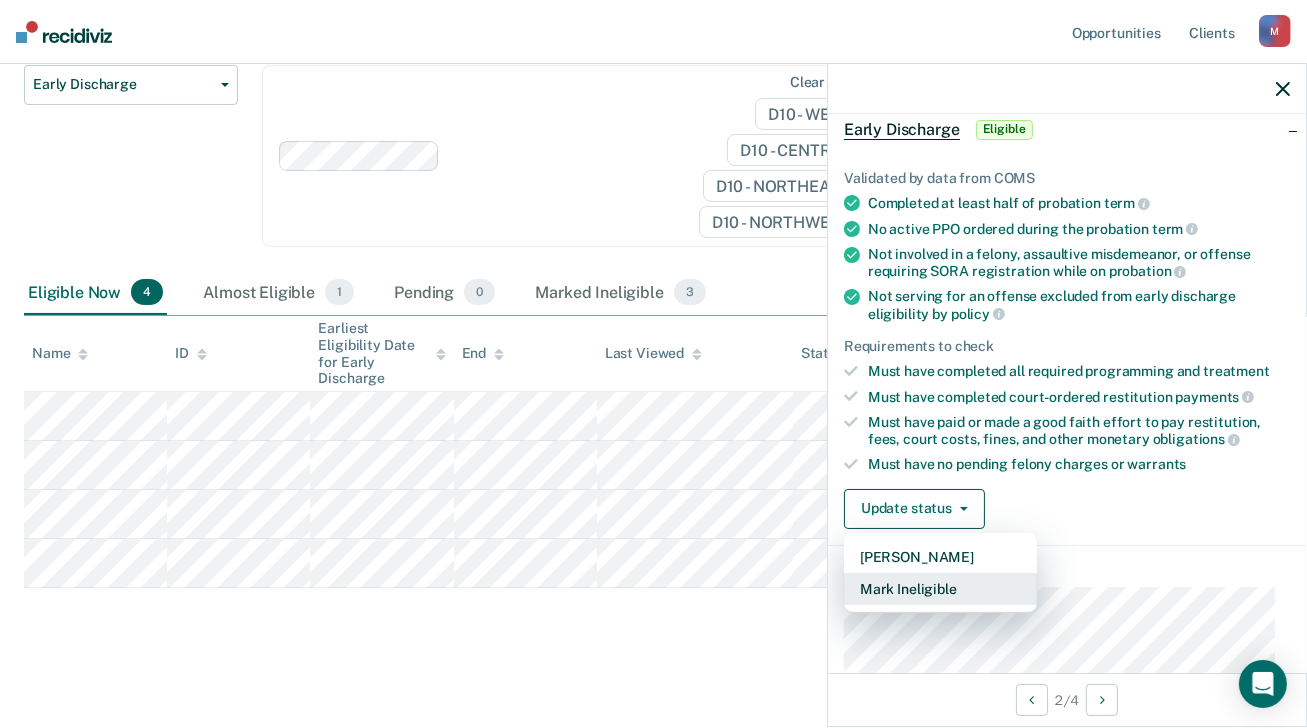 click on "Mark Ineligible" at bounding box center (940, 589) 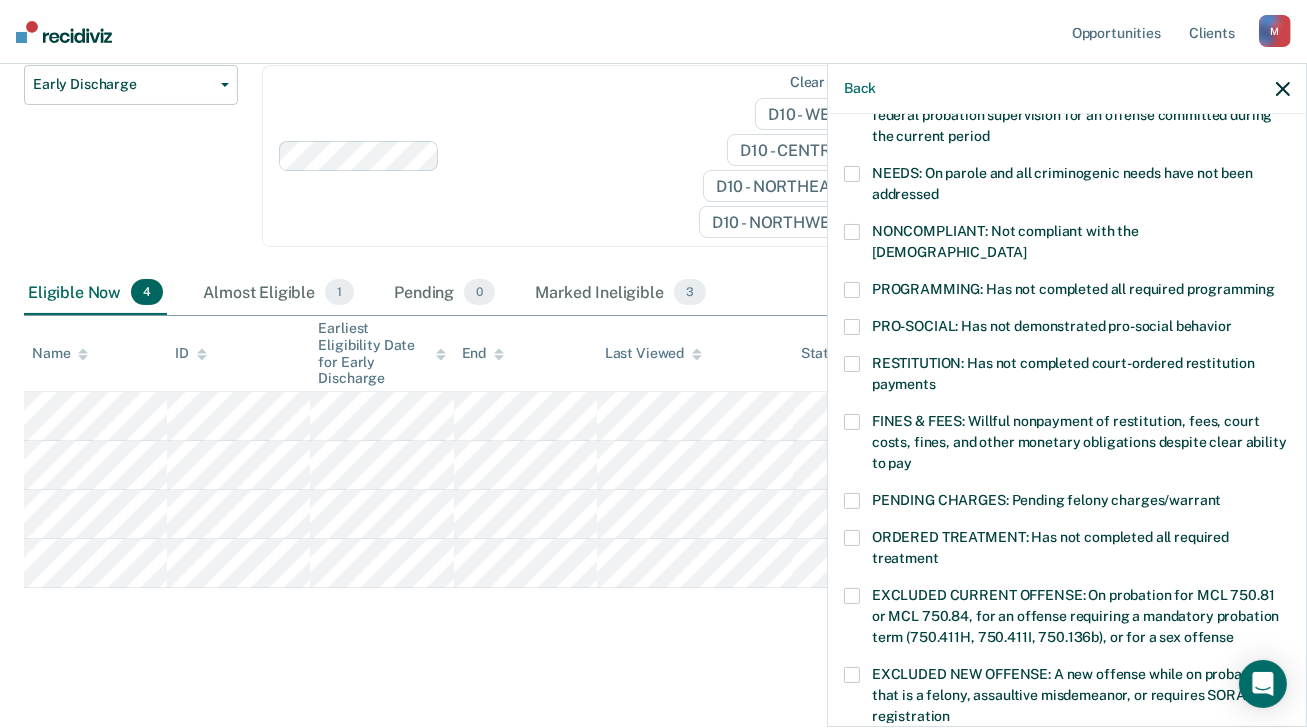 scroll, scrollTop: 300, scrollLeft: 0, axis: vertical 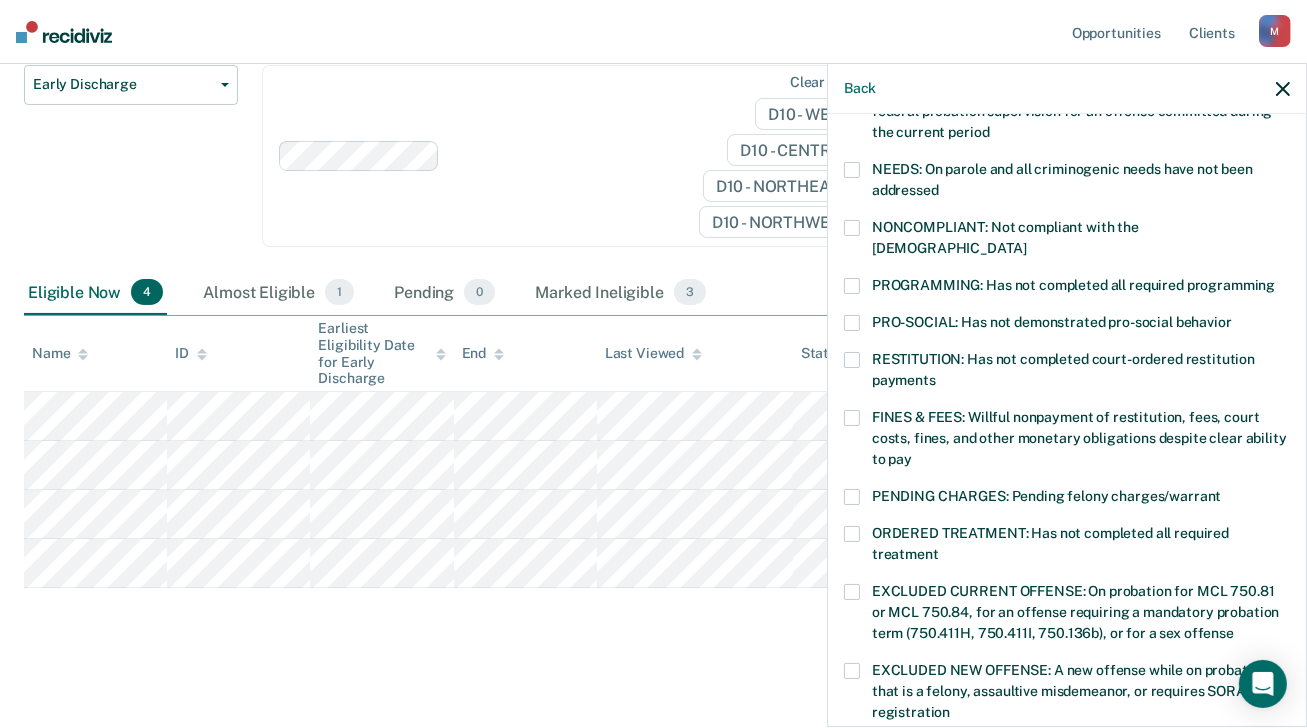 click at bounding box center [852, 418] 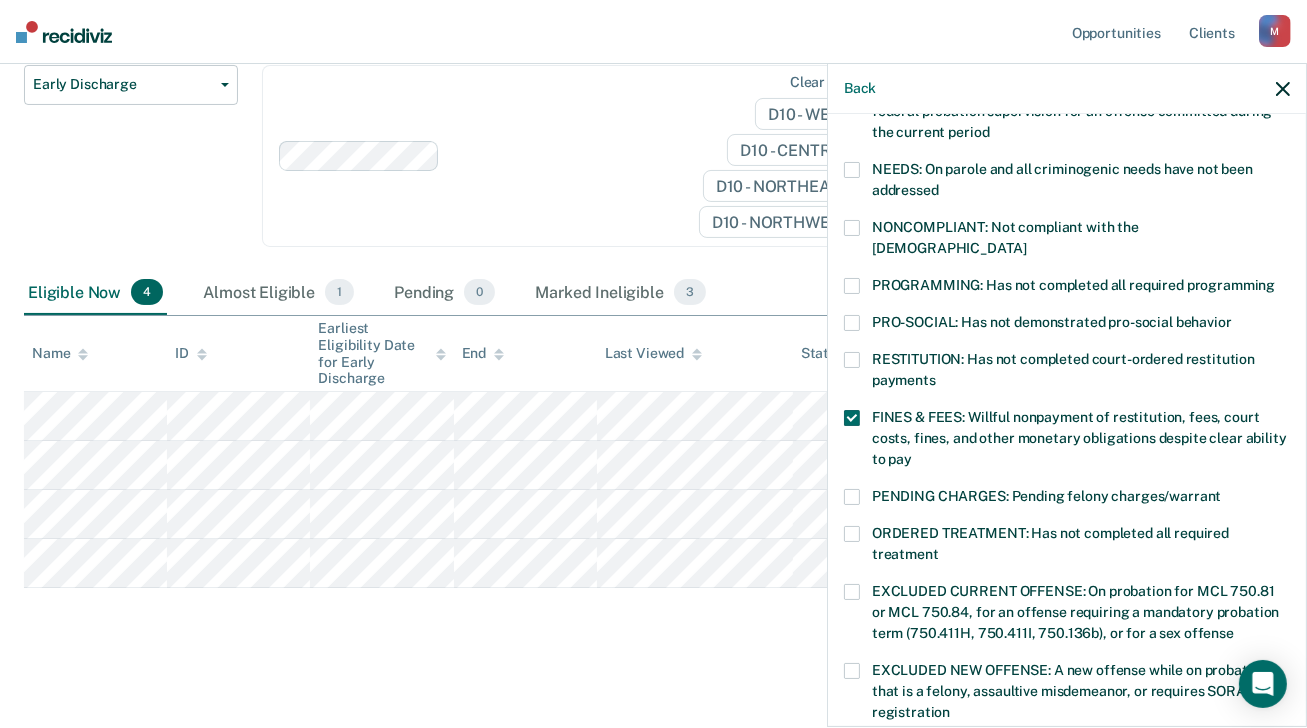 click at bounding box center [852, 360] 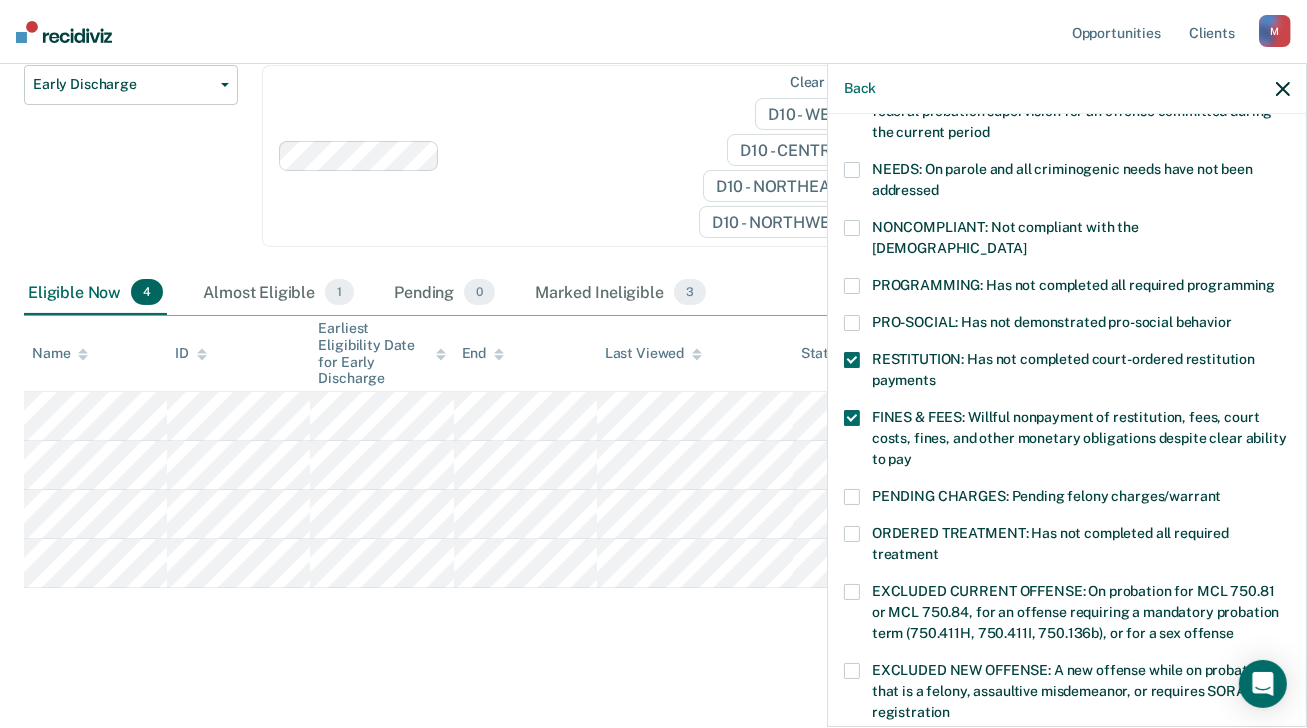 scroll, scrollTop: 647, scrollLeft: 0, axis: vertical 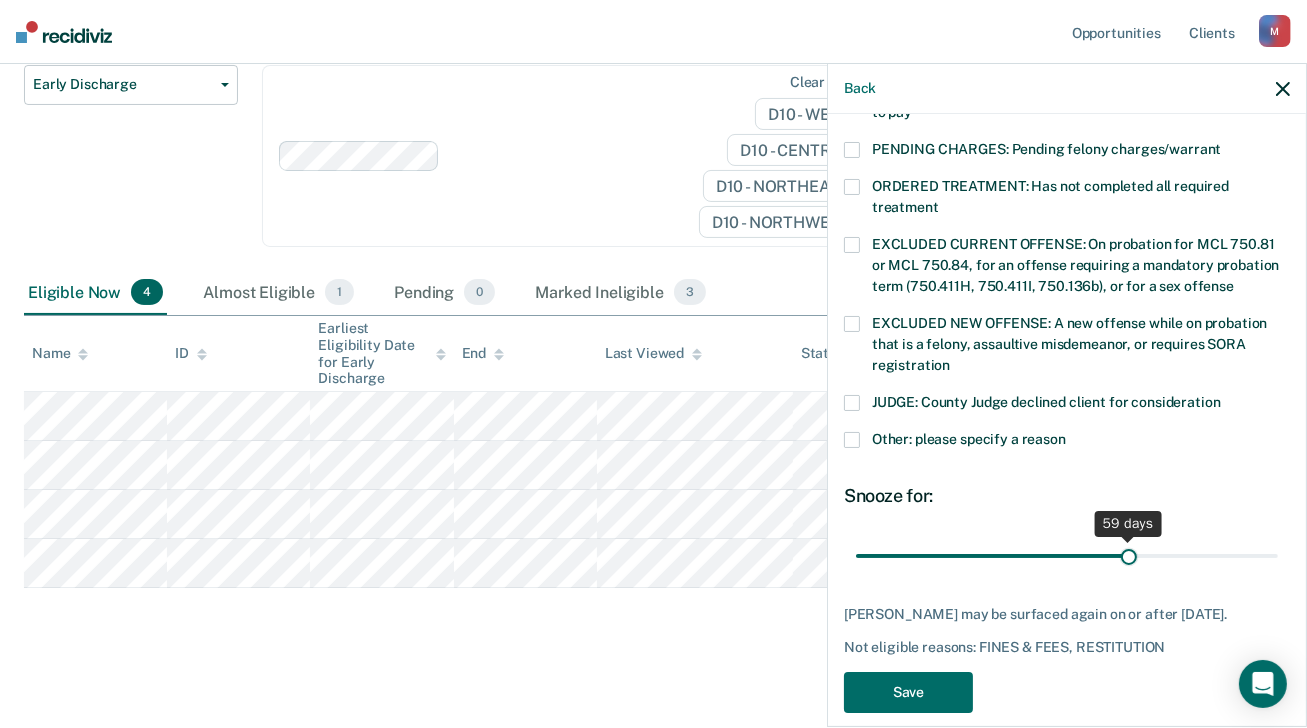 drag, startPoint x: 990, startPoint y: 530, endPoint x: 1118, endPoint y: 522, distance: 128.24976 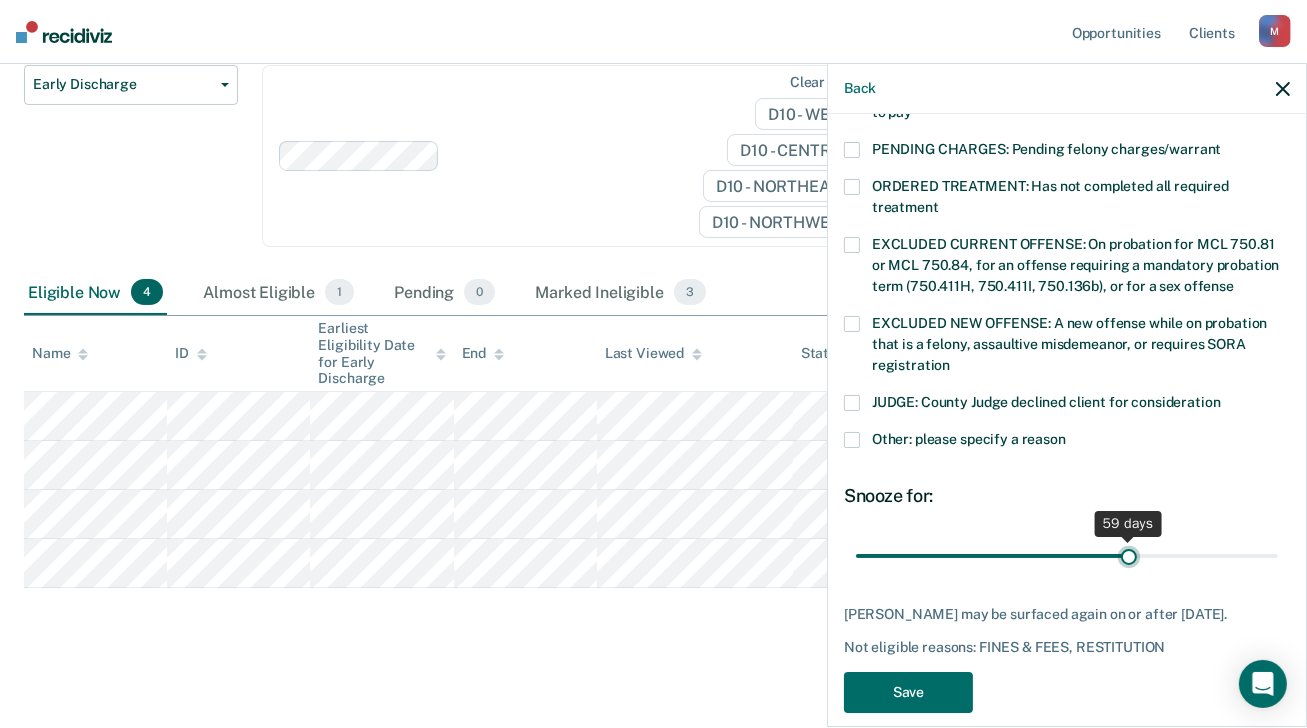 type on "59" 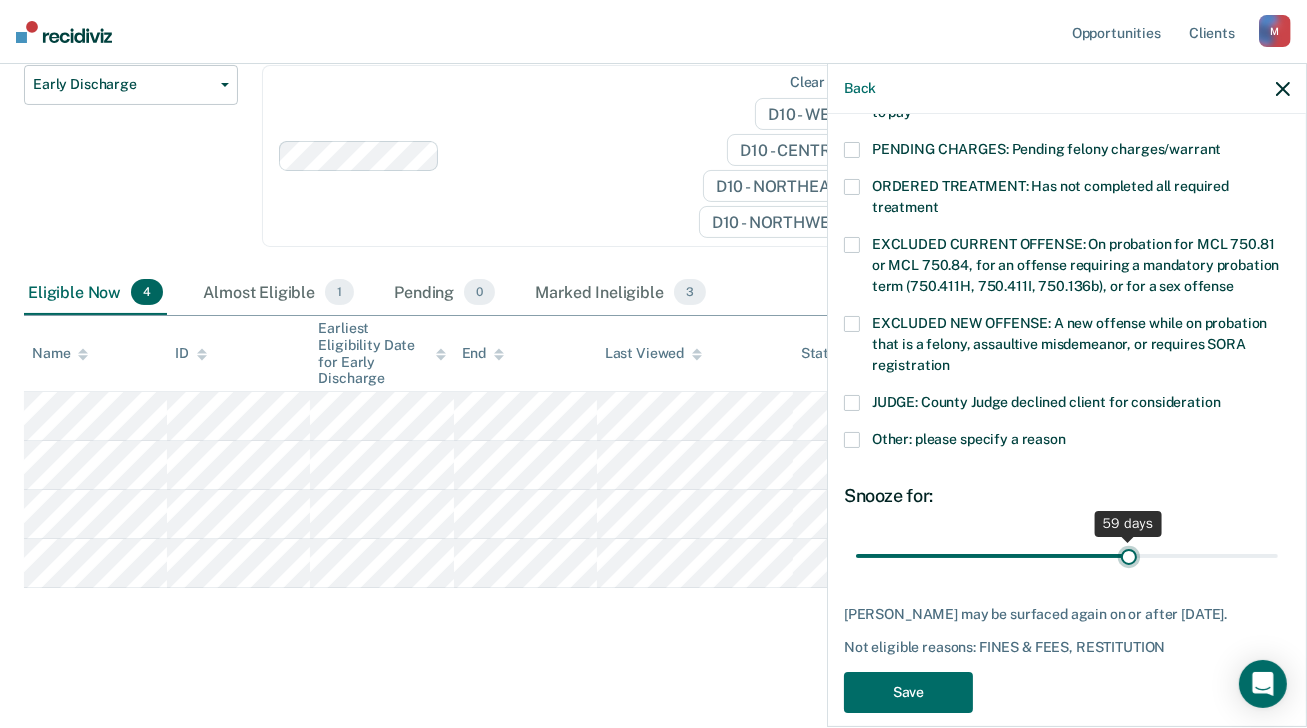 click at bounding box center (1067, 556) 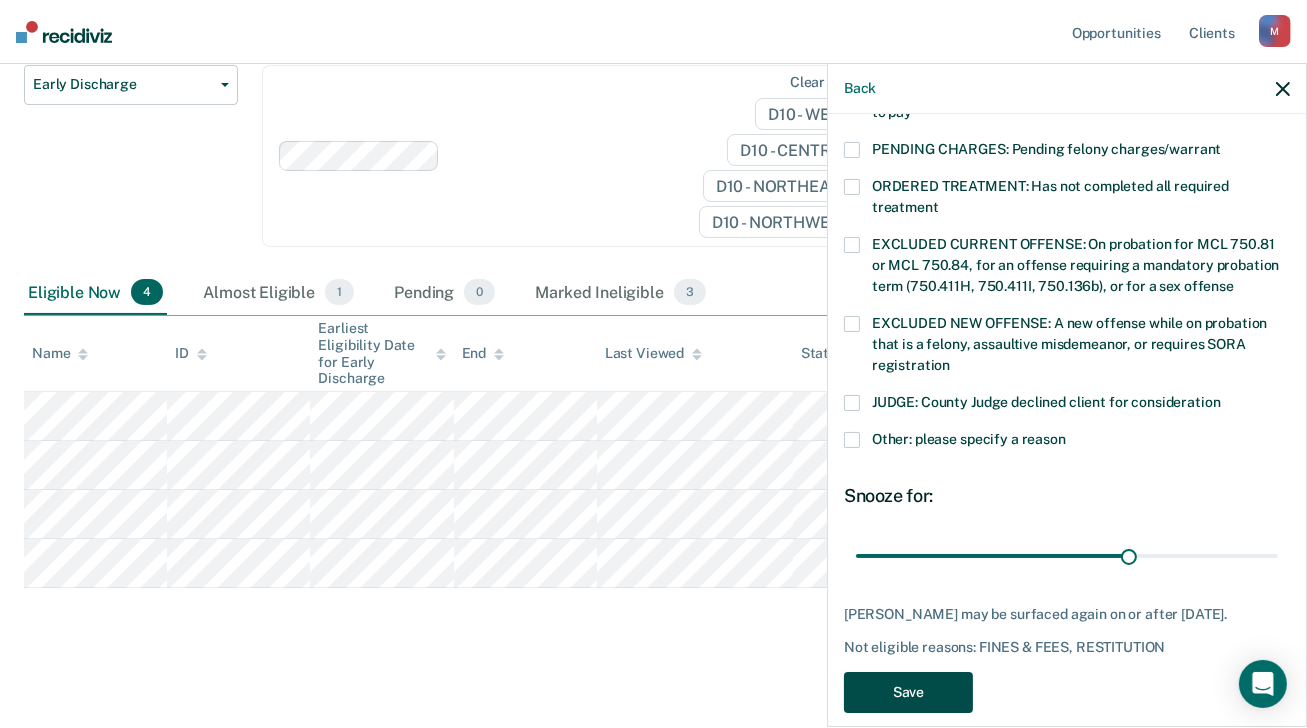 click on "Save" at bounding box center (908, 692) 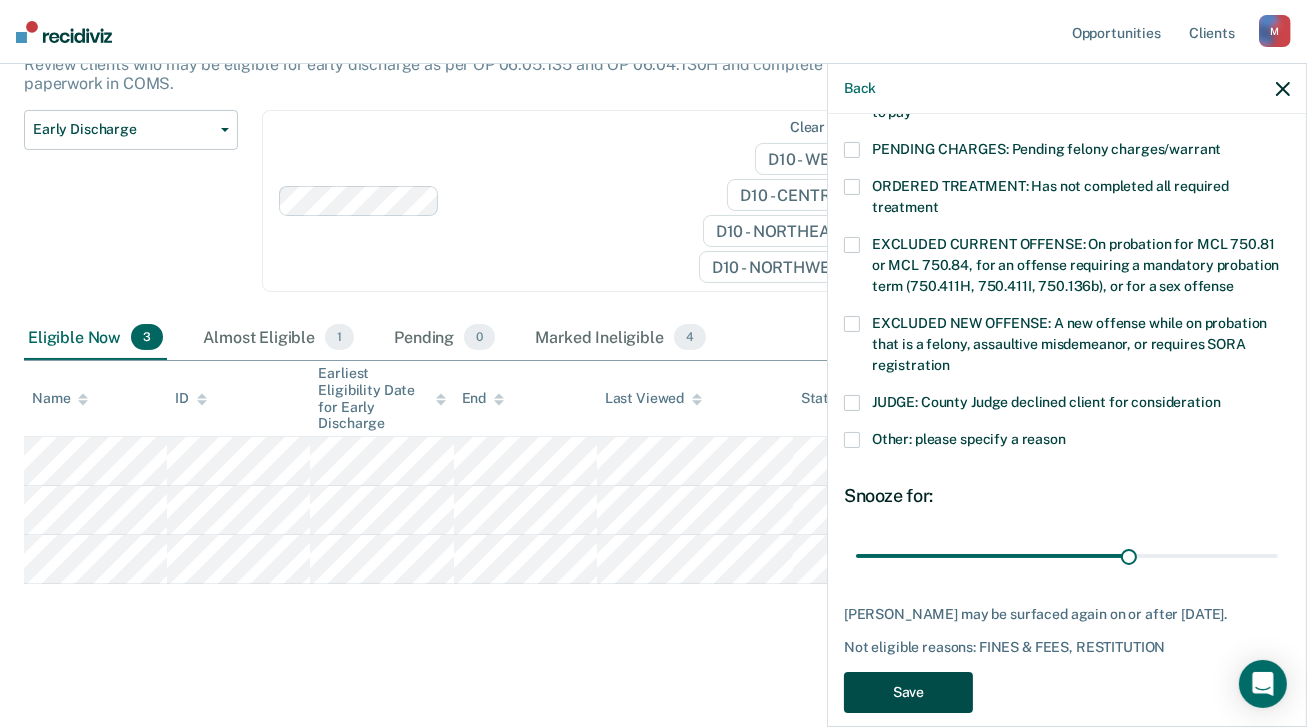 scroll, scrollTop: 194, scrollLeft: 0, axis: vertical 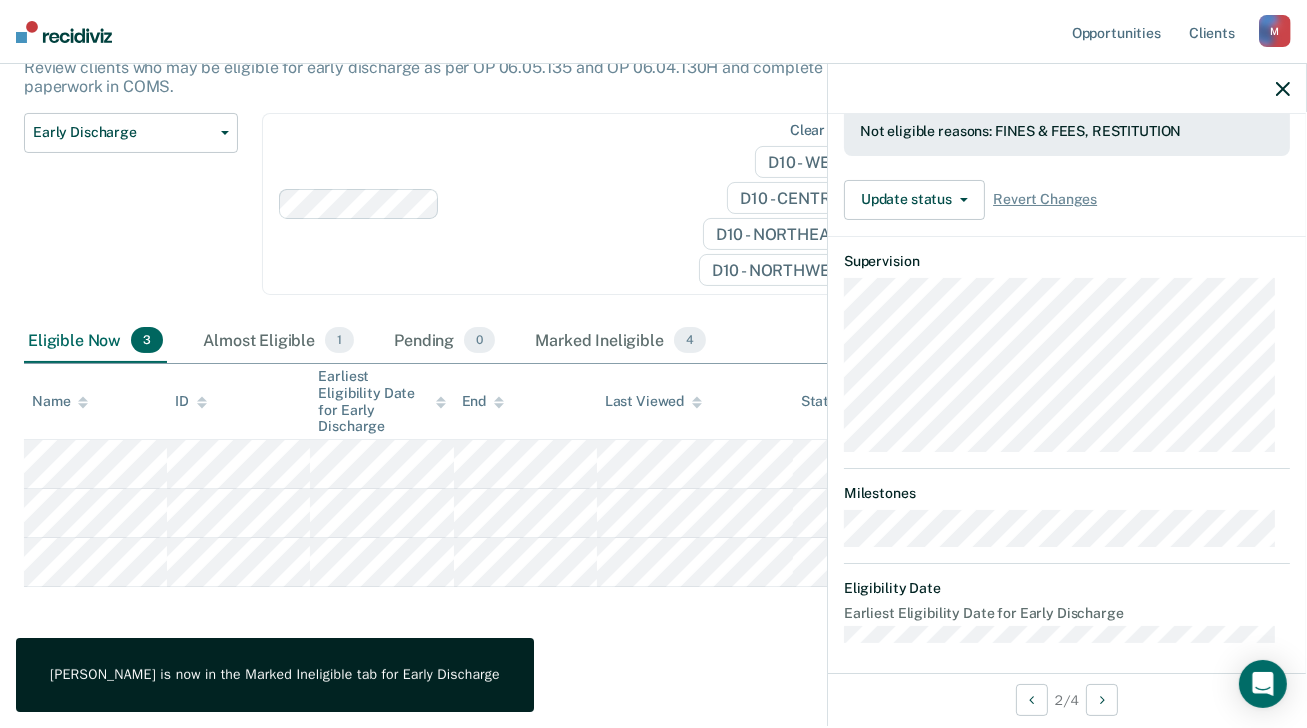 click 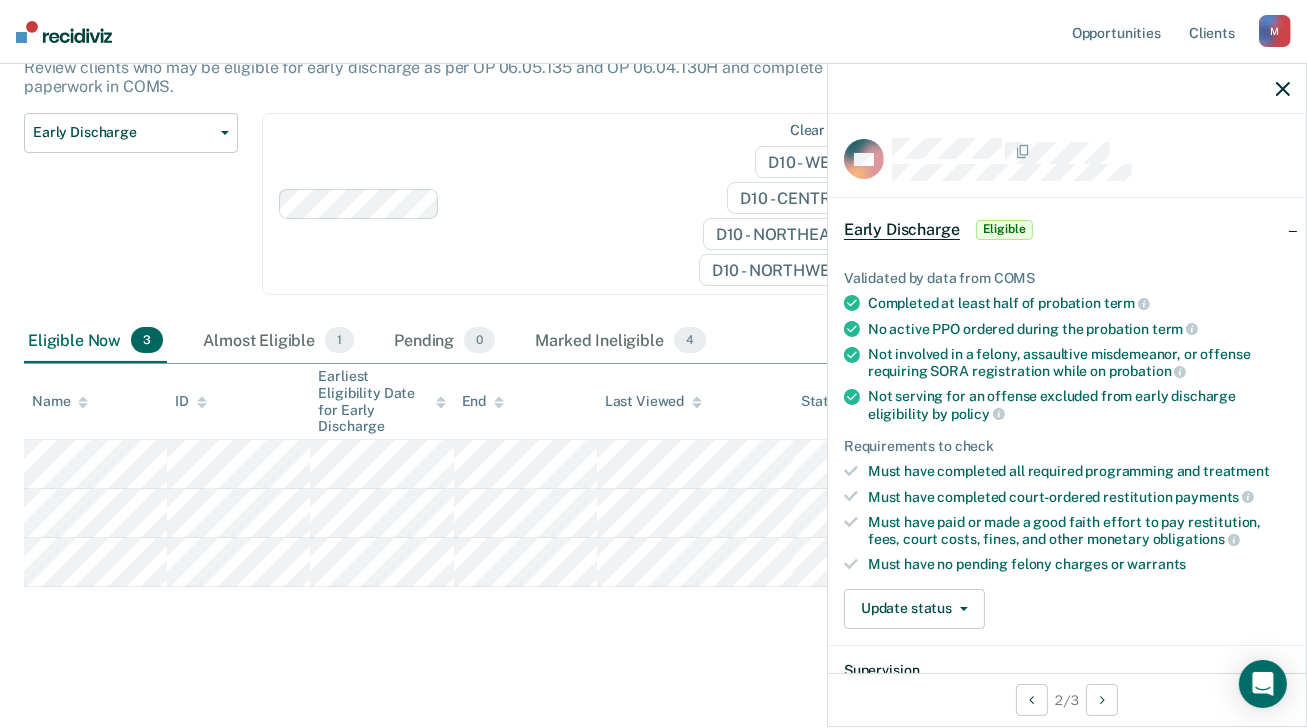 scroll, scrollTop: 200, scrollLeft: 0, axis: vertical 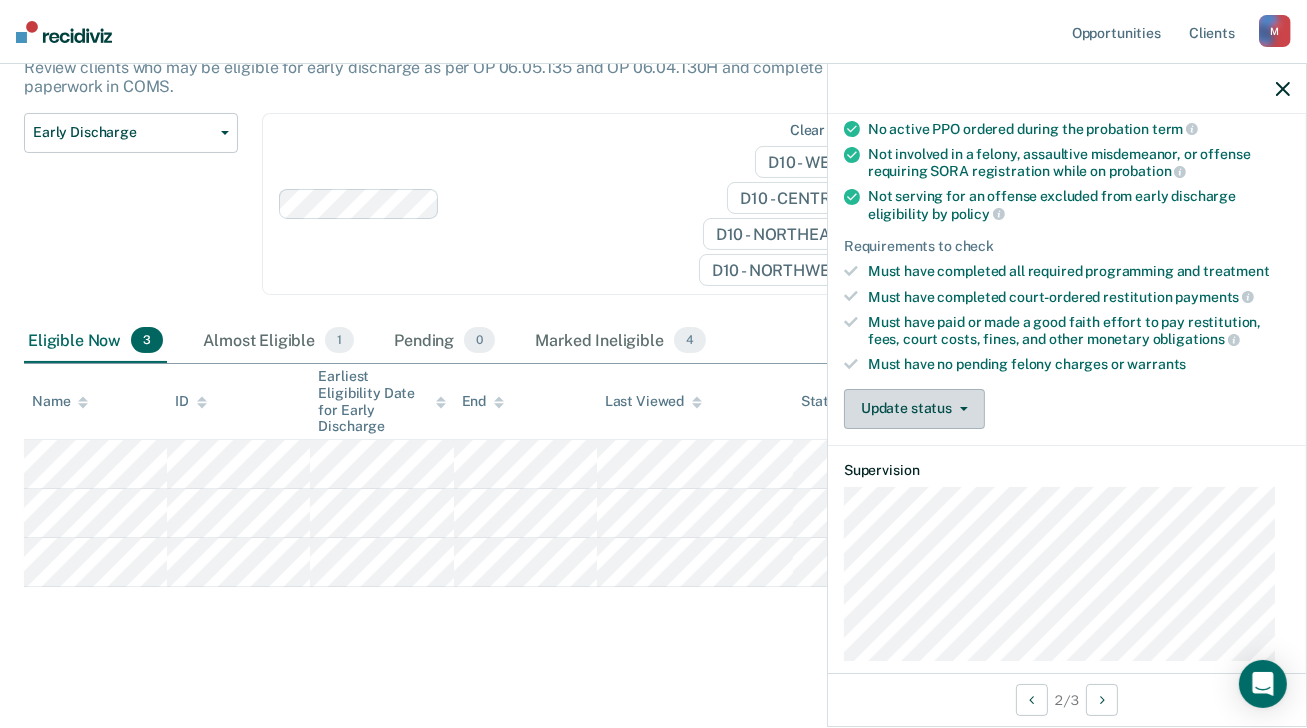 click on "Update status" at bounding box center [914, 409] 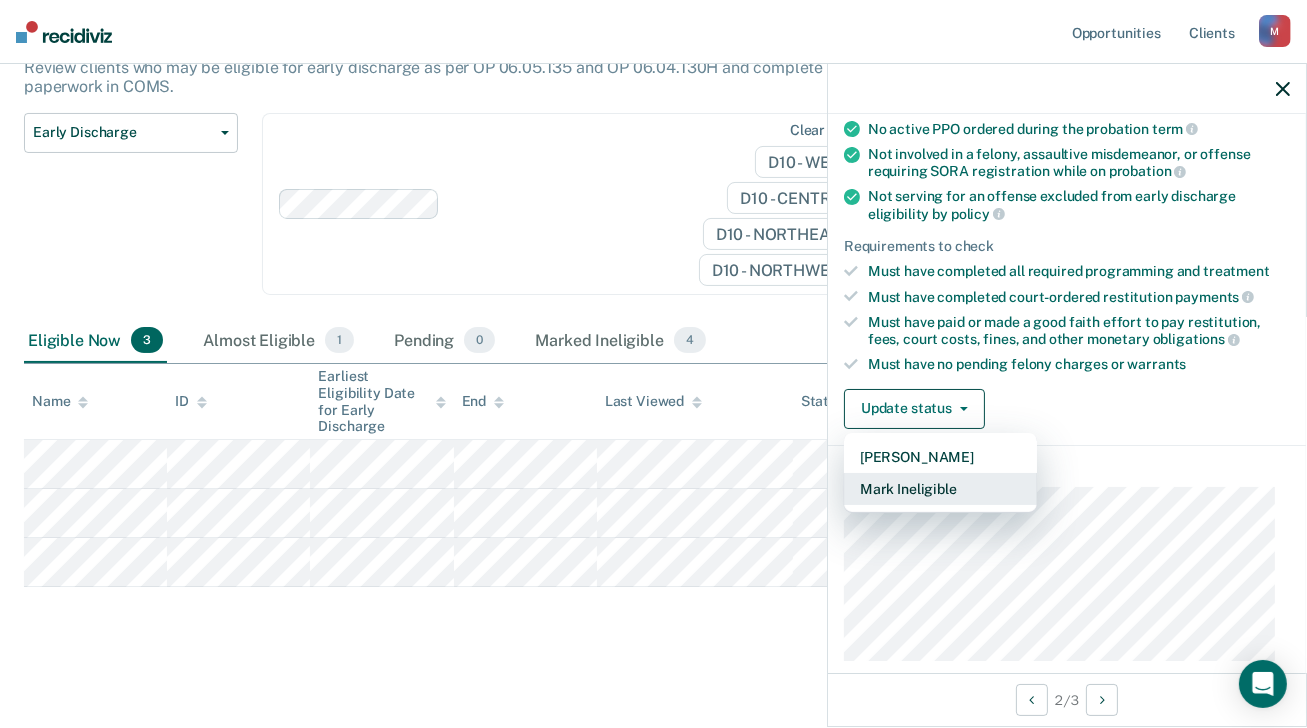 click on "Mark Ineligible" at bounding box center (940, 489) 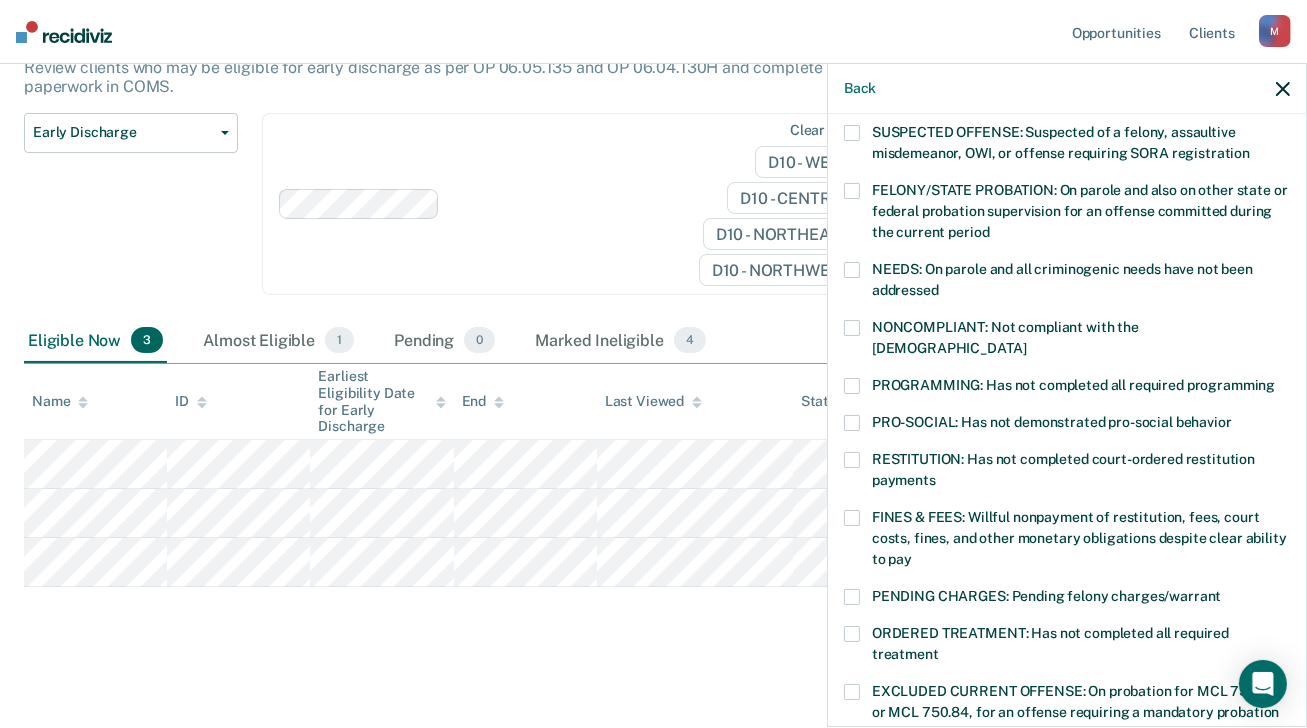 click at bounding box center [852, 518] 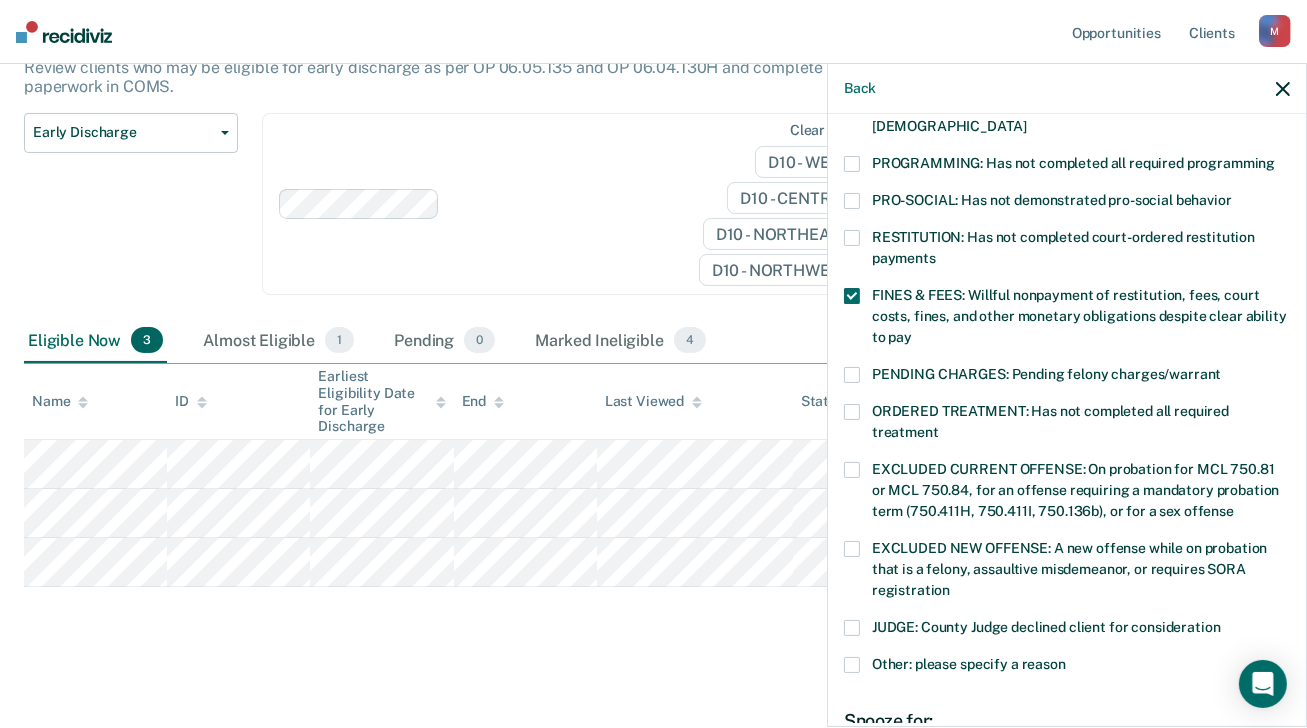 scroll, scrollTop: 647, scrollLeft: 0, axis: vertical 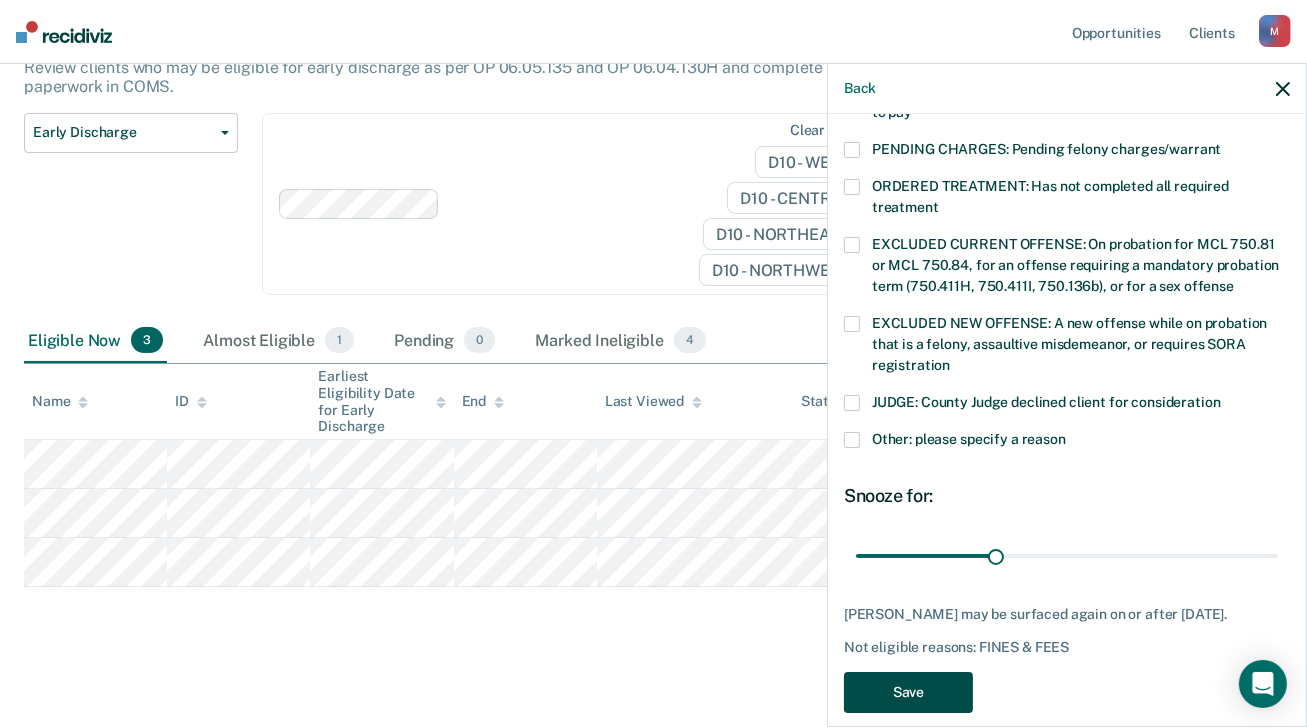 click on "Save" at bounding box center (908, 692) 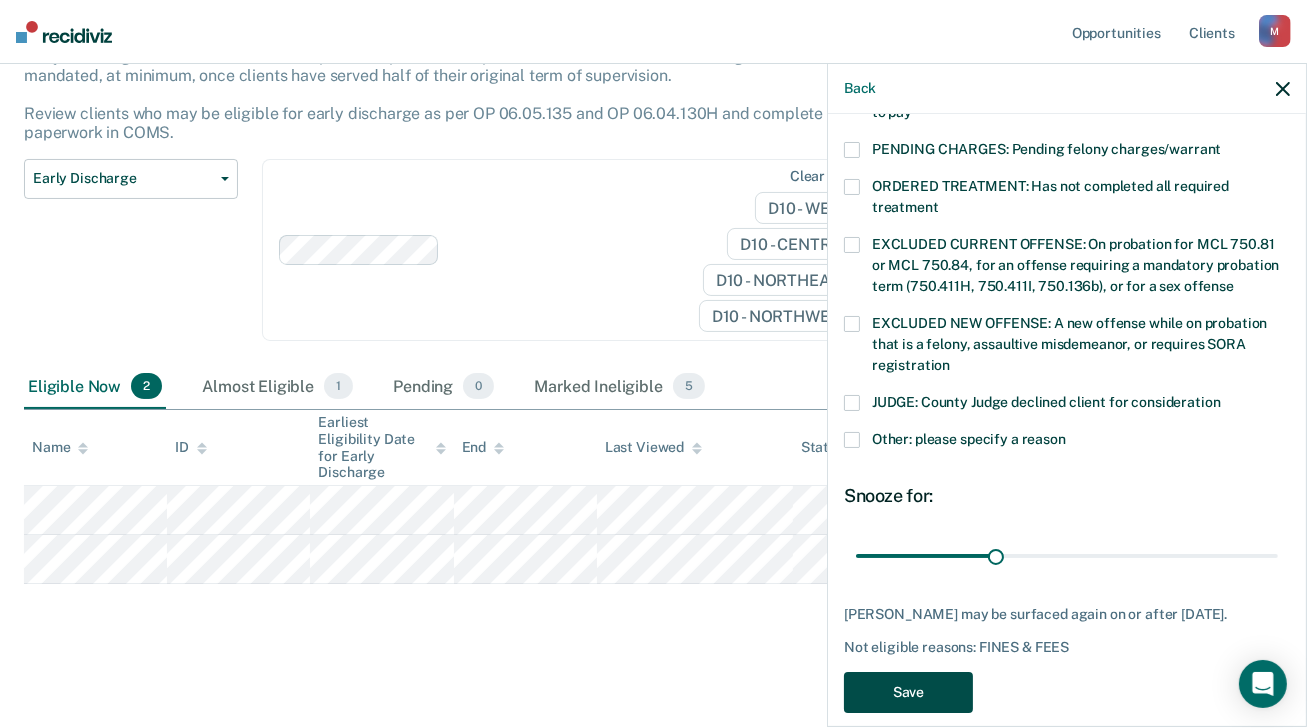 scroll, scrollTop: 145, scrollLeft: 0, axis: vertical 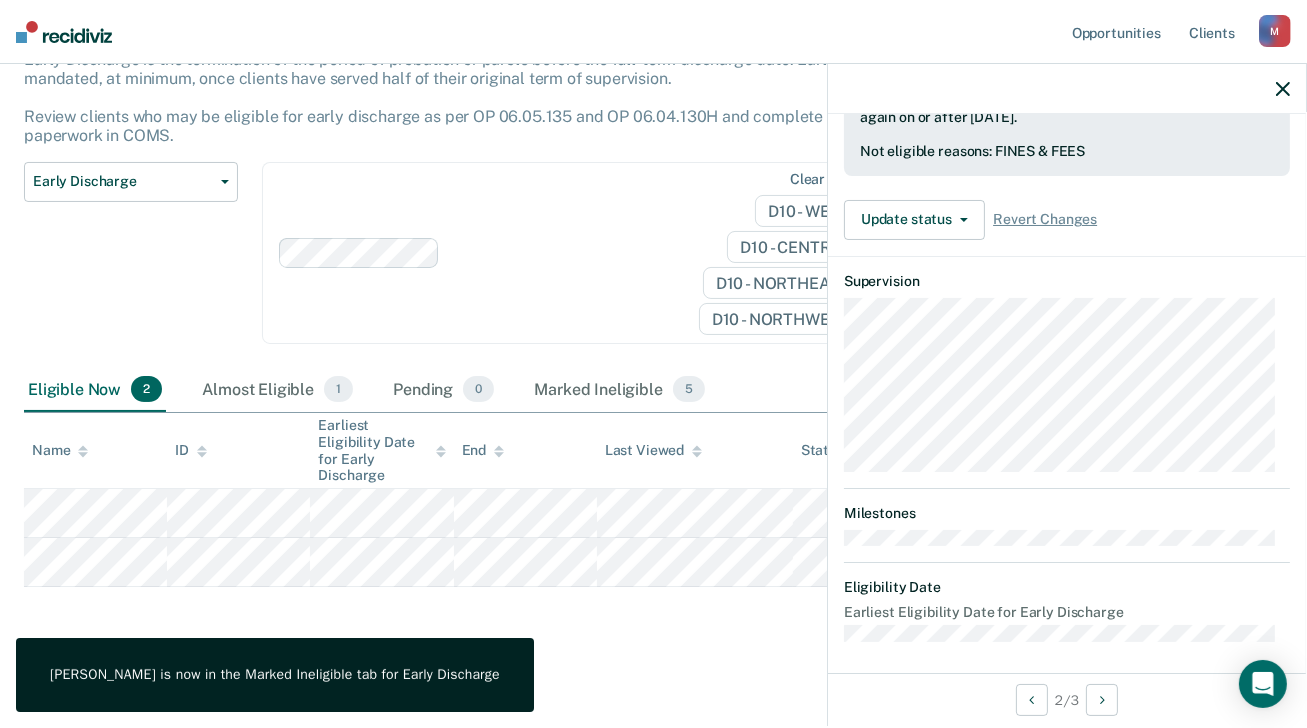 click 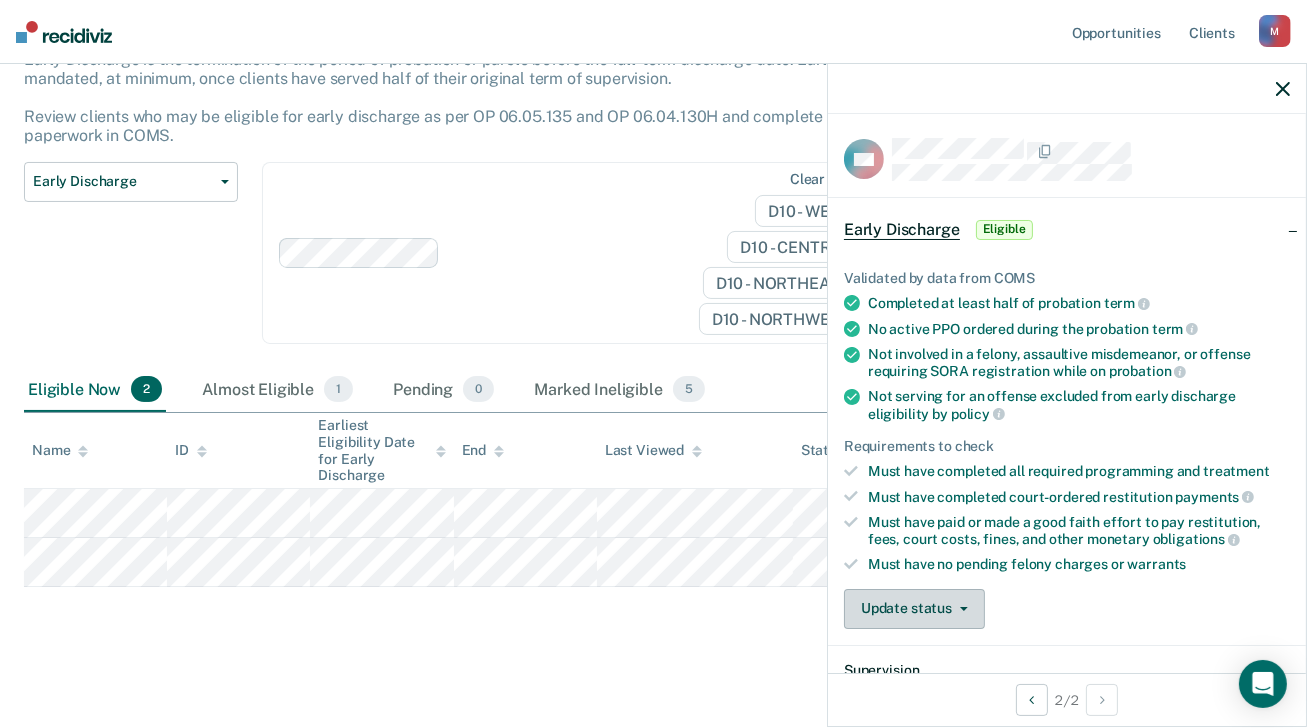 click 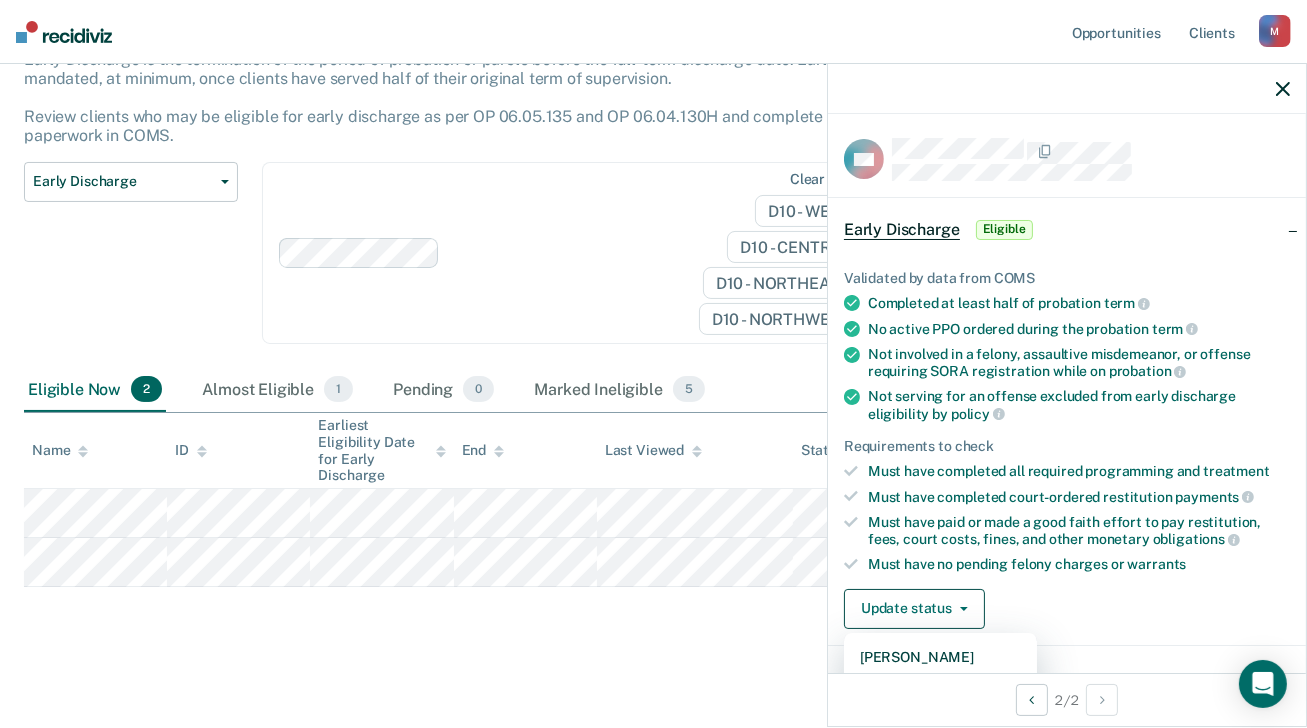 scroll, scrollTop: 23, scrollLeft: 0, axis: vertical 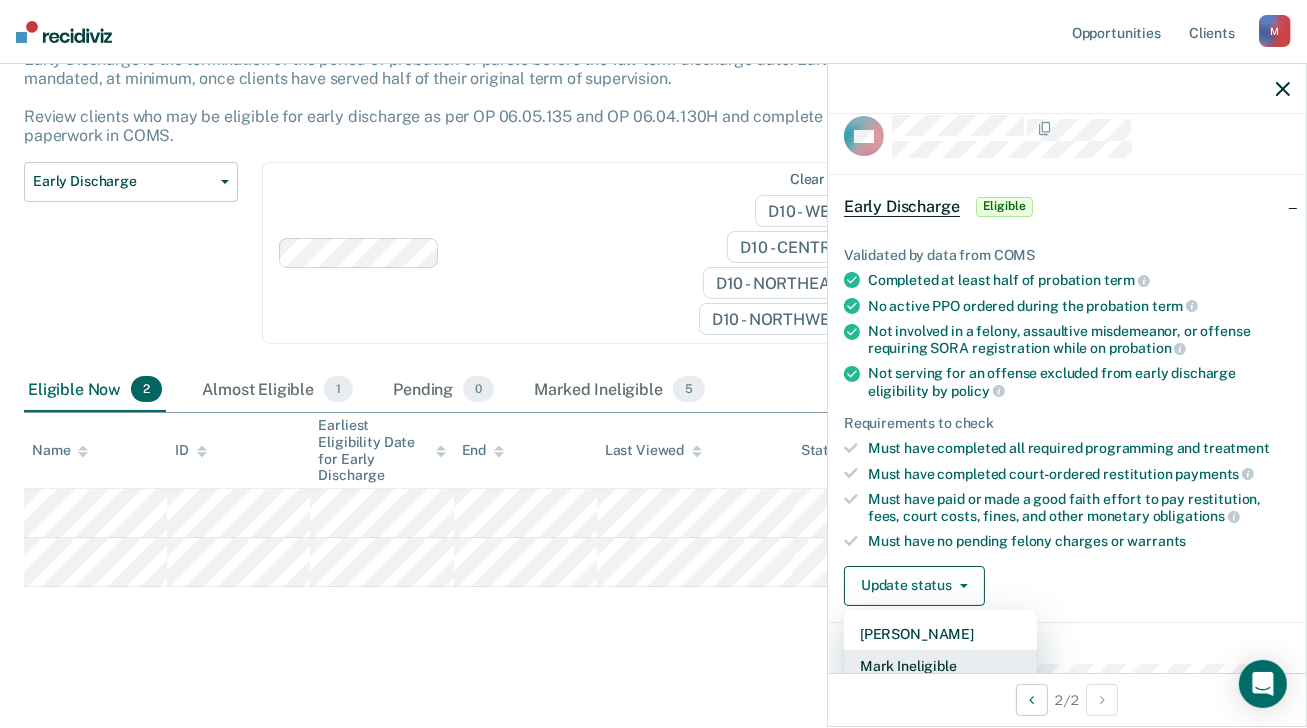 click on "Mark Ineligible" at bounding box center [940, 666] 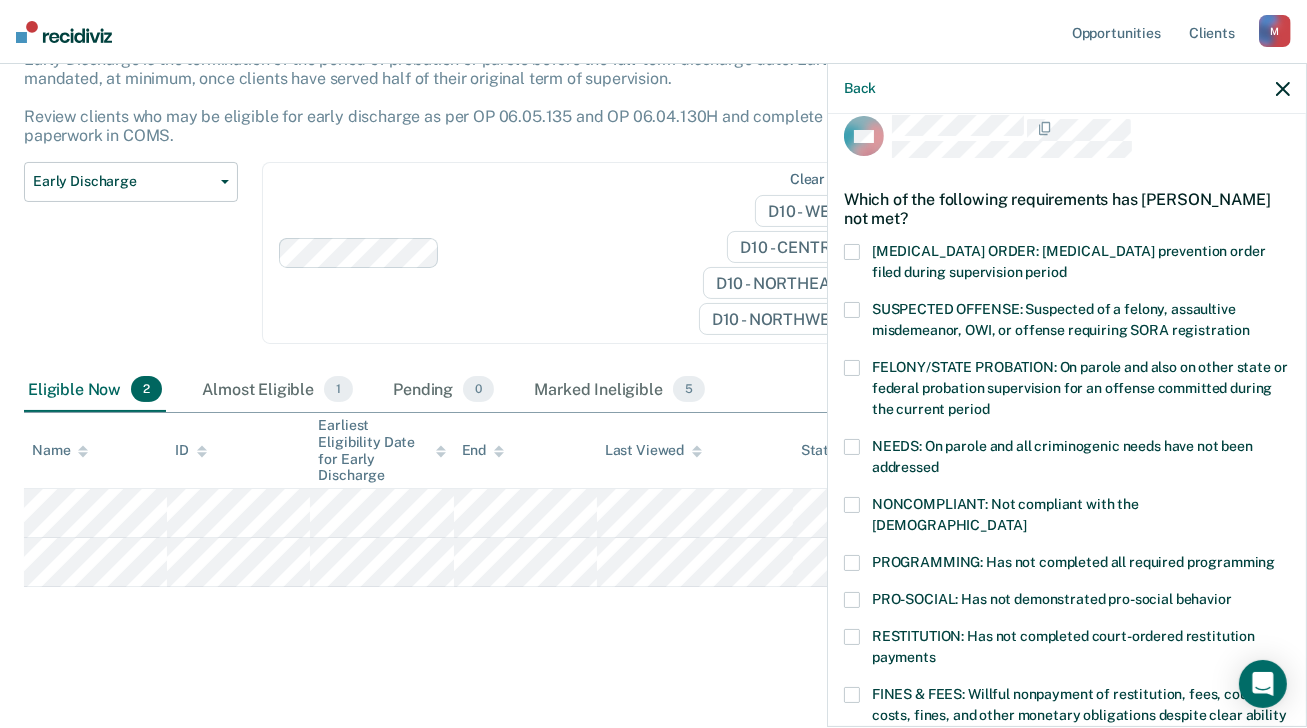 click at bounding box center [852, 563] 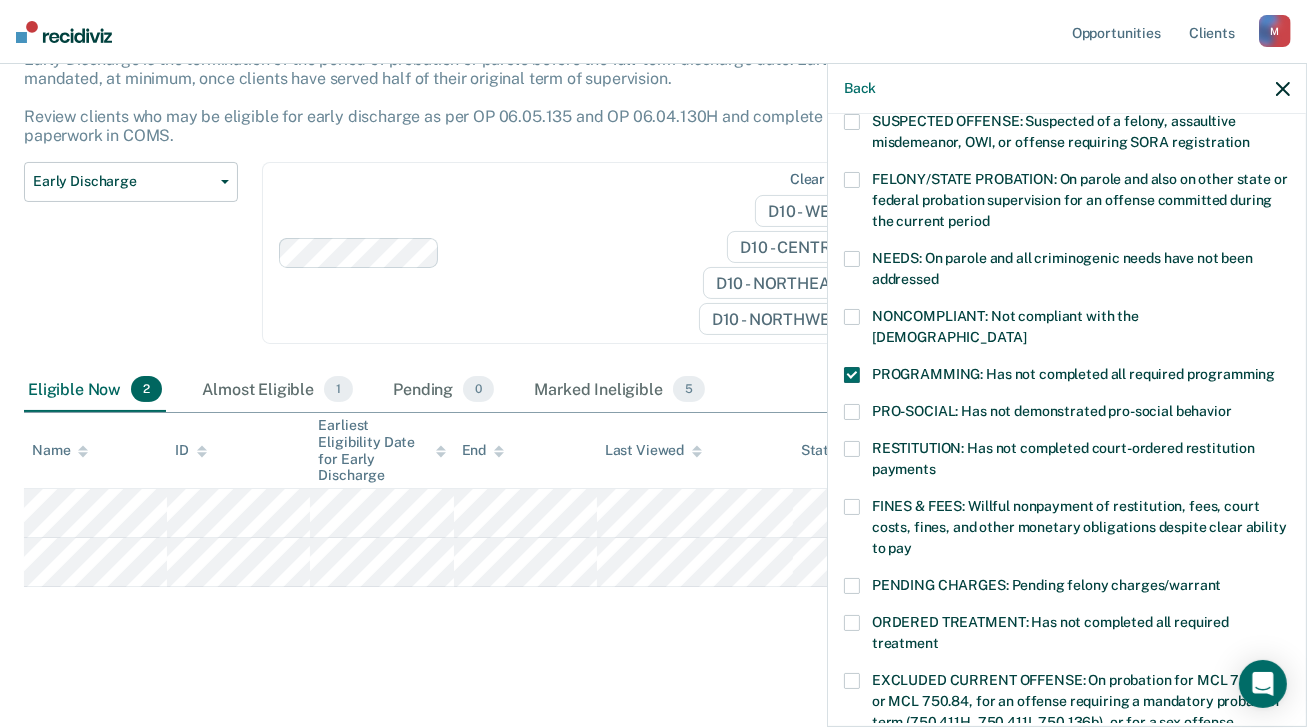scroll, scrollTop: 223, scrollLeft: 0, axis: vertical 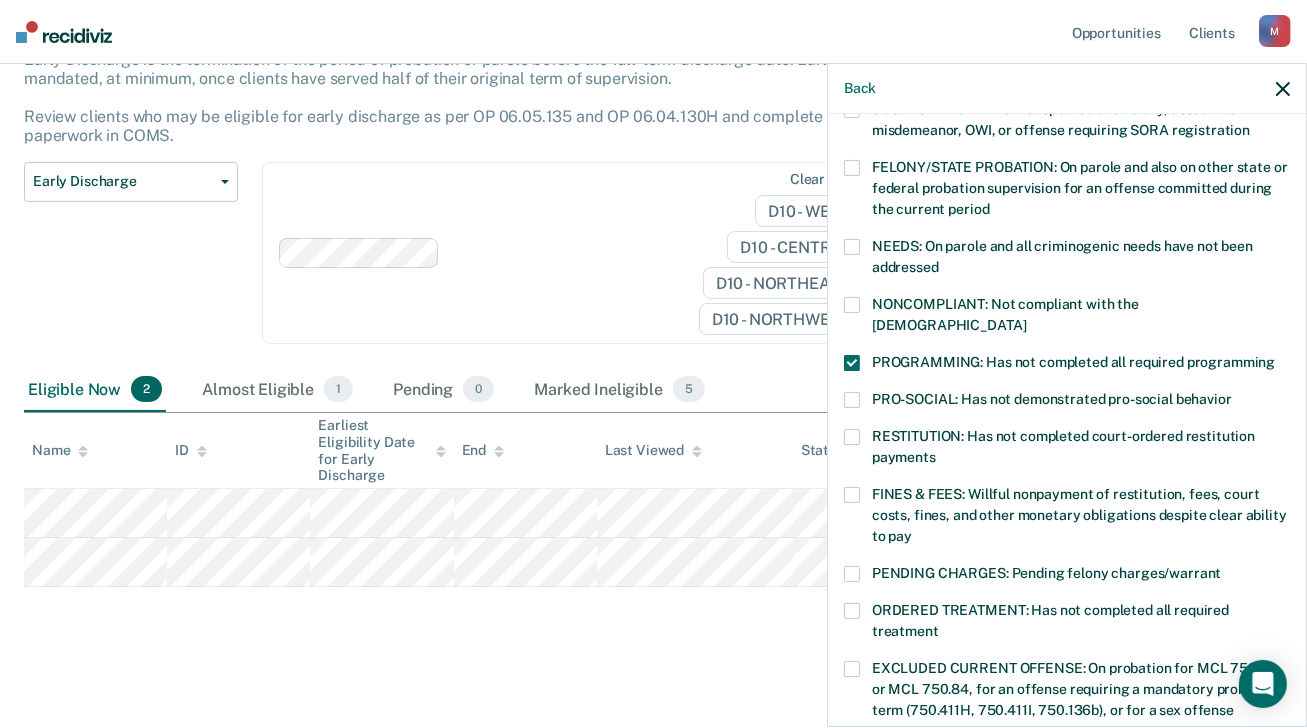 click at bounding box center (852, 495) 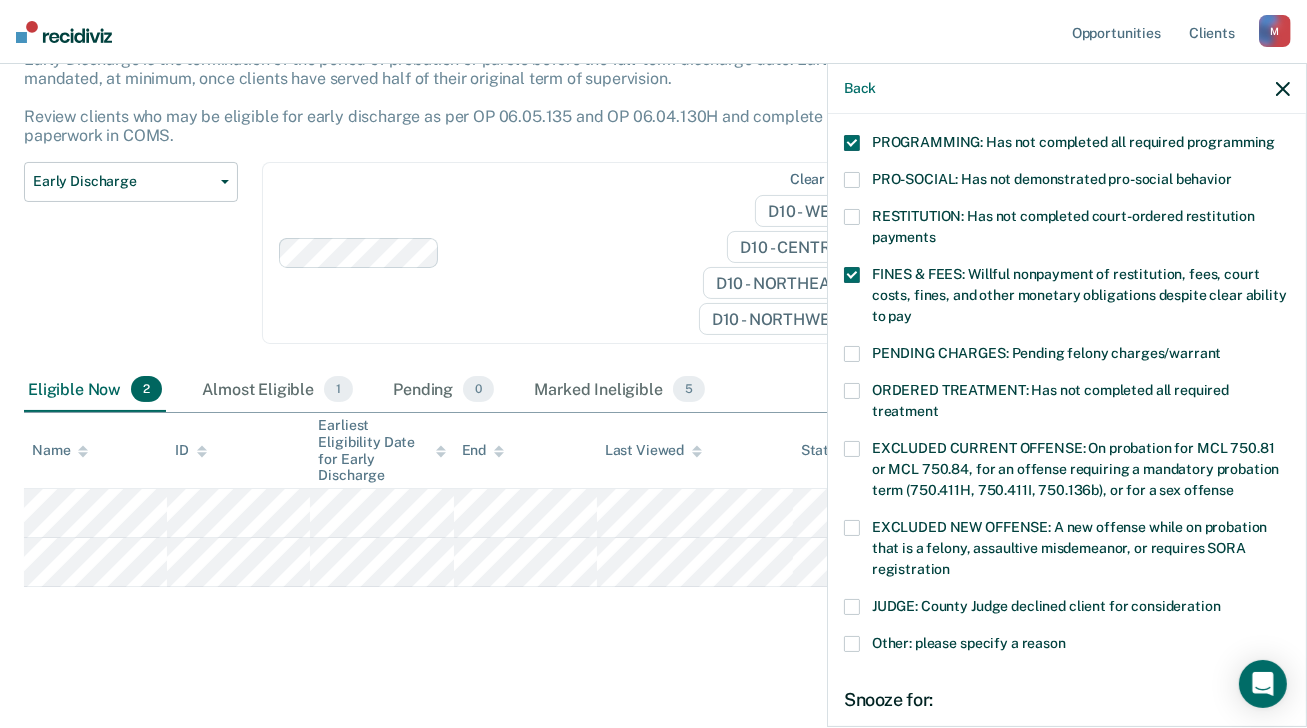 scroll, scrollTop: 664, scrollLeft: 0, axis: vertical 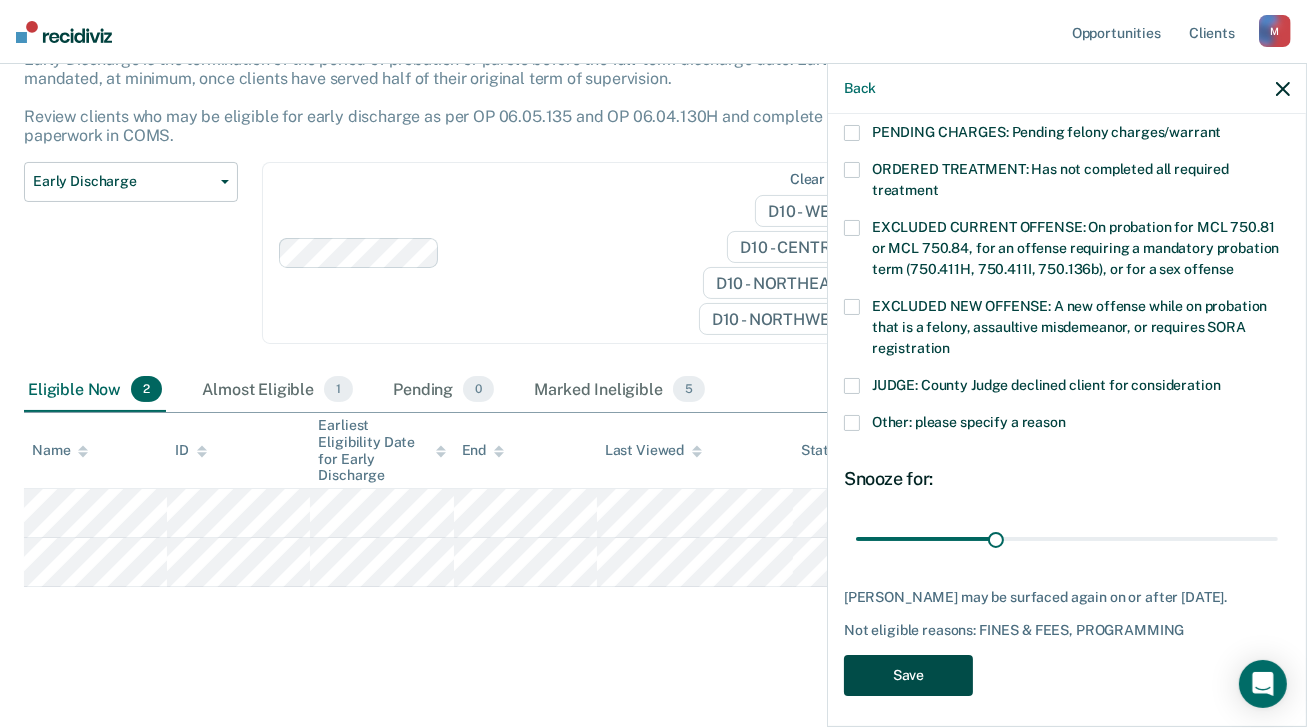 click on "Save" at bounding box center [908, 675] 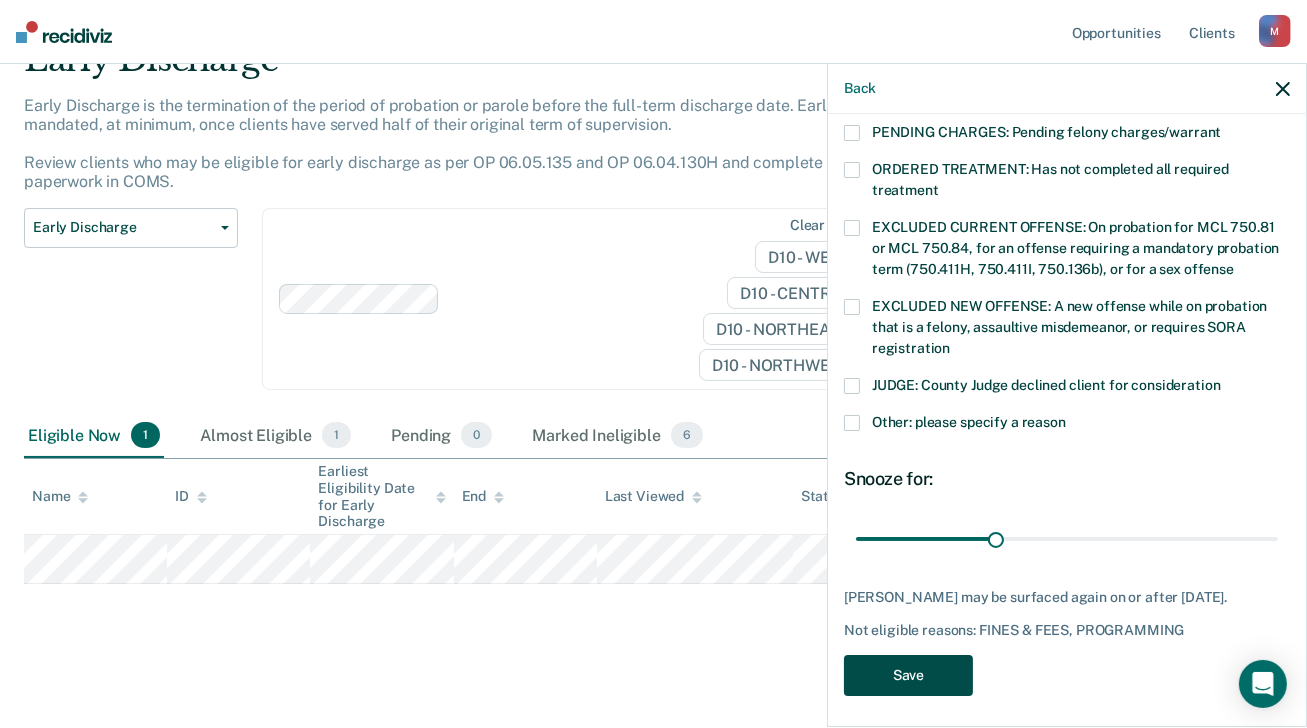 scroll, scrollTop: 96, scrollLeft: 0, axis: vertical 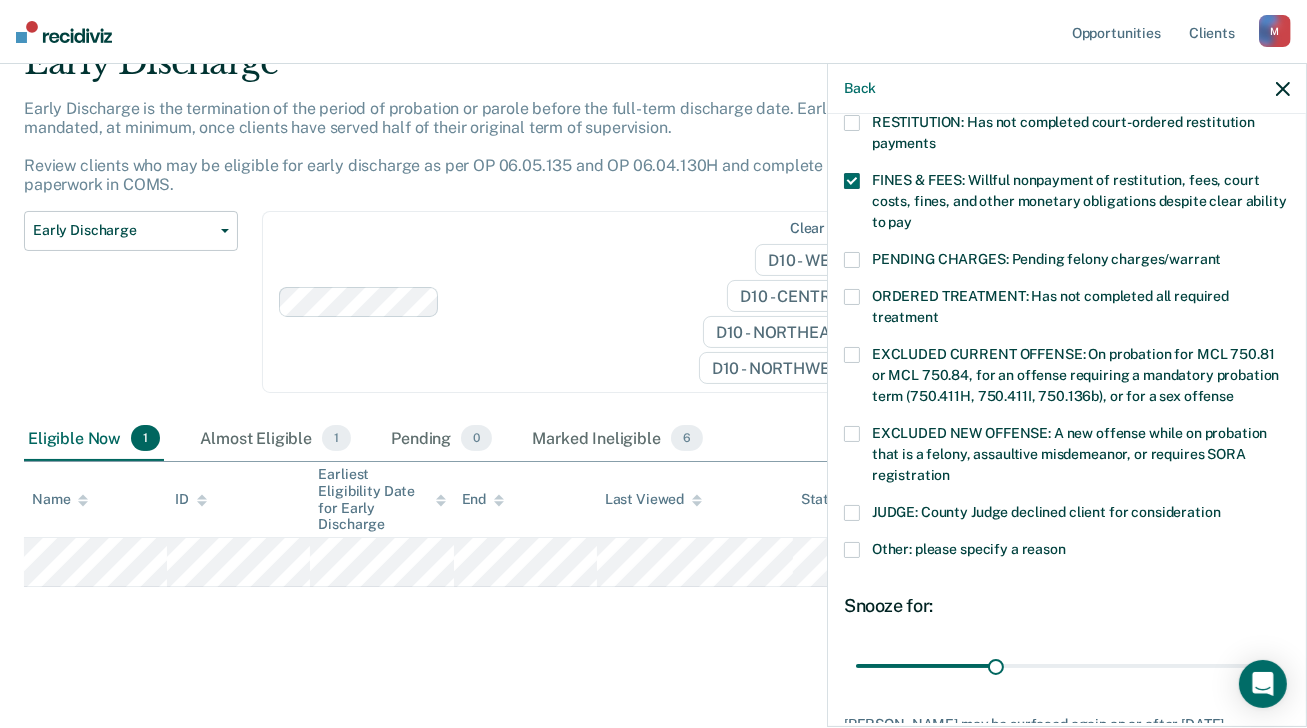 click on "Early Discharge   Early Discharge is the termination of the period of probation or parole before the full-term discharge date. Early discharge reviews are mandated, at minimum, once clients have served half of their original term of supervision. Review clients who may be eligible for early discharge as per OP 06.05.135 and OP 06.04.130H and complete the discharge paperwork in COMS. Early Discharge Classification Review Early Discharge Minimum Telephone Reporting Overdue for Discharge Supervision Level Mismatch Clear   agents D10 - WEST   D10 - CENTRAL   D10 - NORTHEAST   D10 - NORTHWEST   Eligible Now 1 Almost Eligible 1 Pending 0 Marked Ineligible 6
To pick up a draggable item, press the space bar.
While dragging, use the arrow keys to move the item.
Press space again to drop the item in its new position, or press escape to cancel.
Name ID Earliest Eligibility Date for Early Discharge End Last Viewed Status Assigned to" at bounding box center (653, 367) 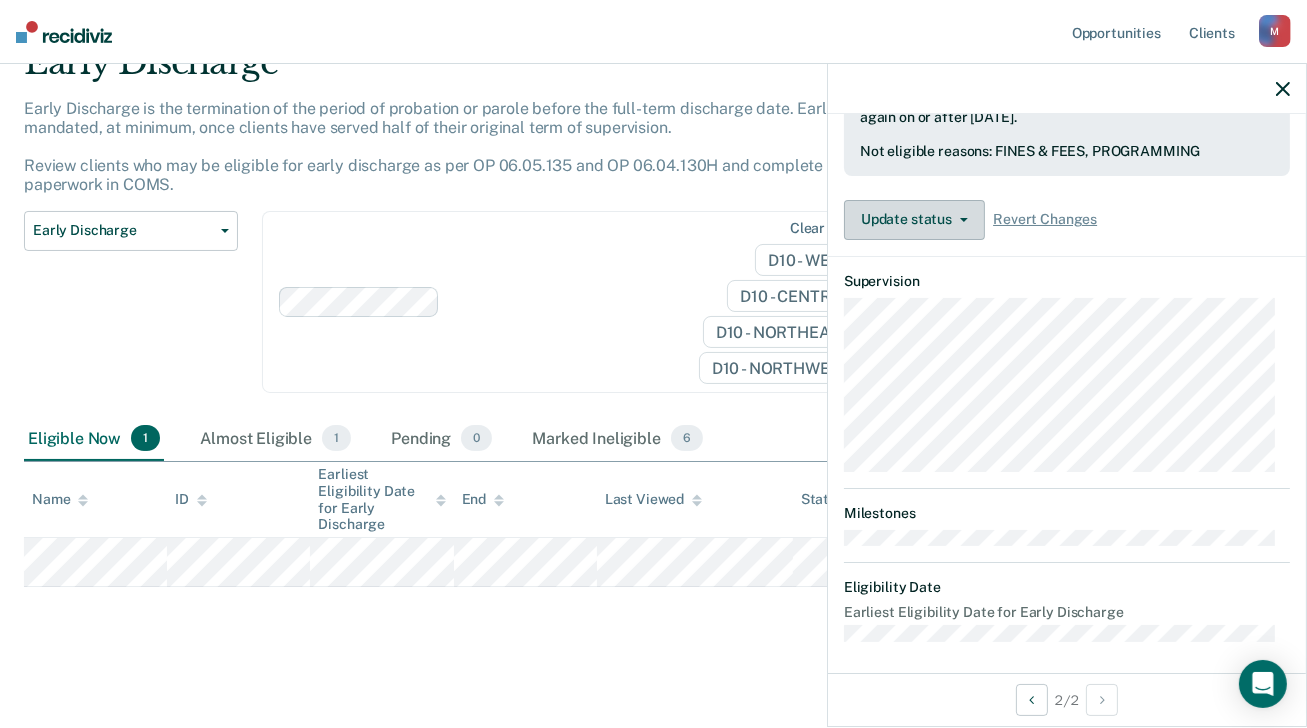 click on "Update status" at bounding box center [914, 220] 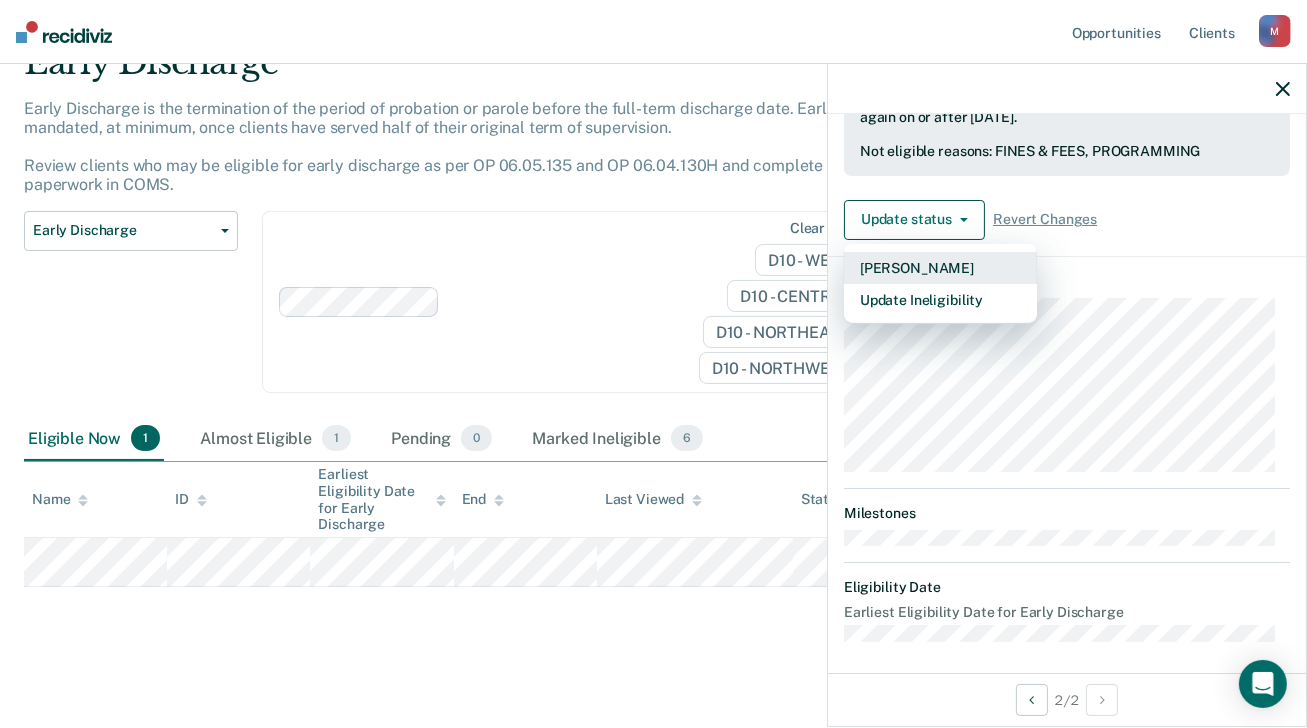 click on "[PERSON_NAME]" at bounding box center [940, 268] 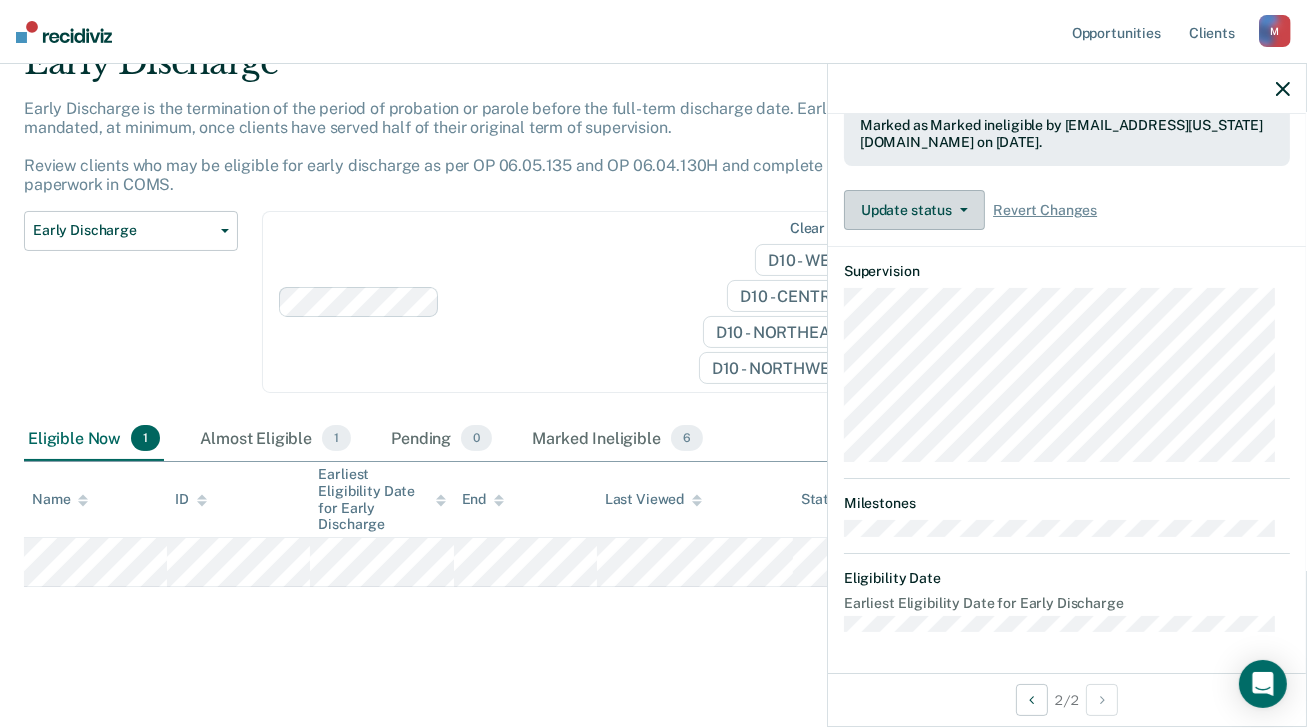 scroll, scrollTop: 486, scrollLeft: 0, axis: vertical 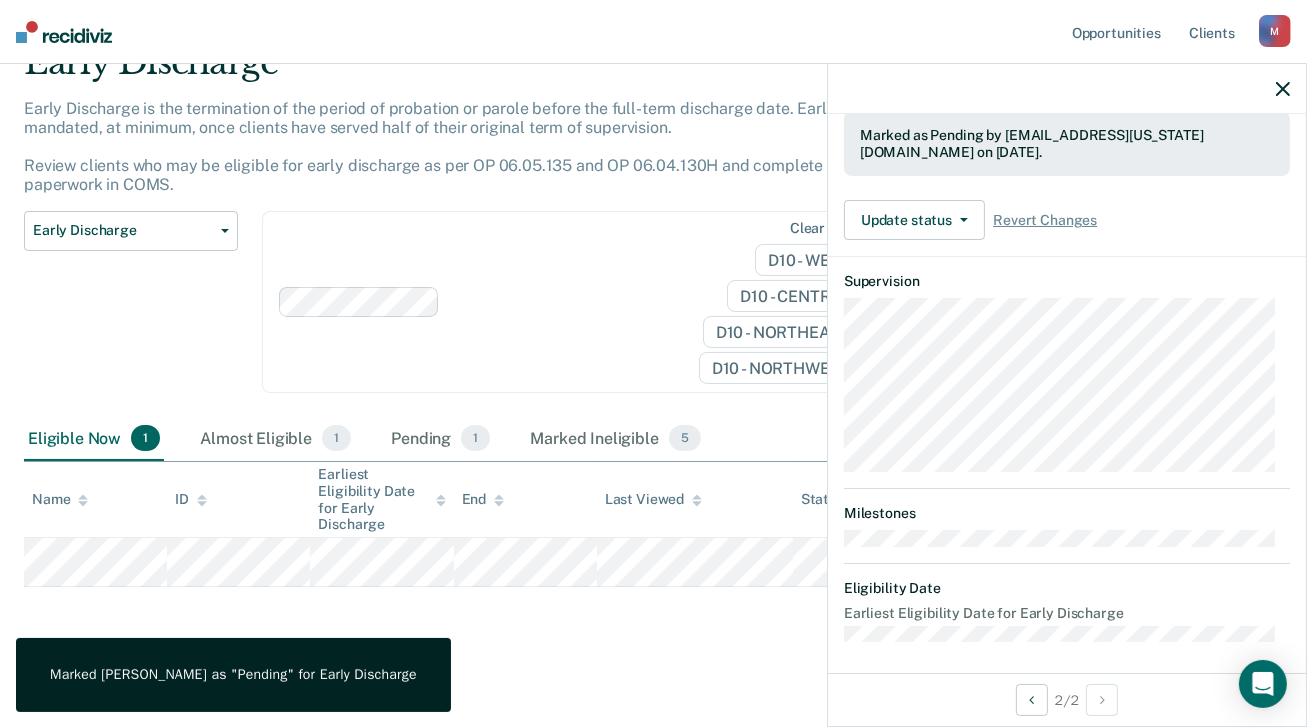 click 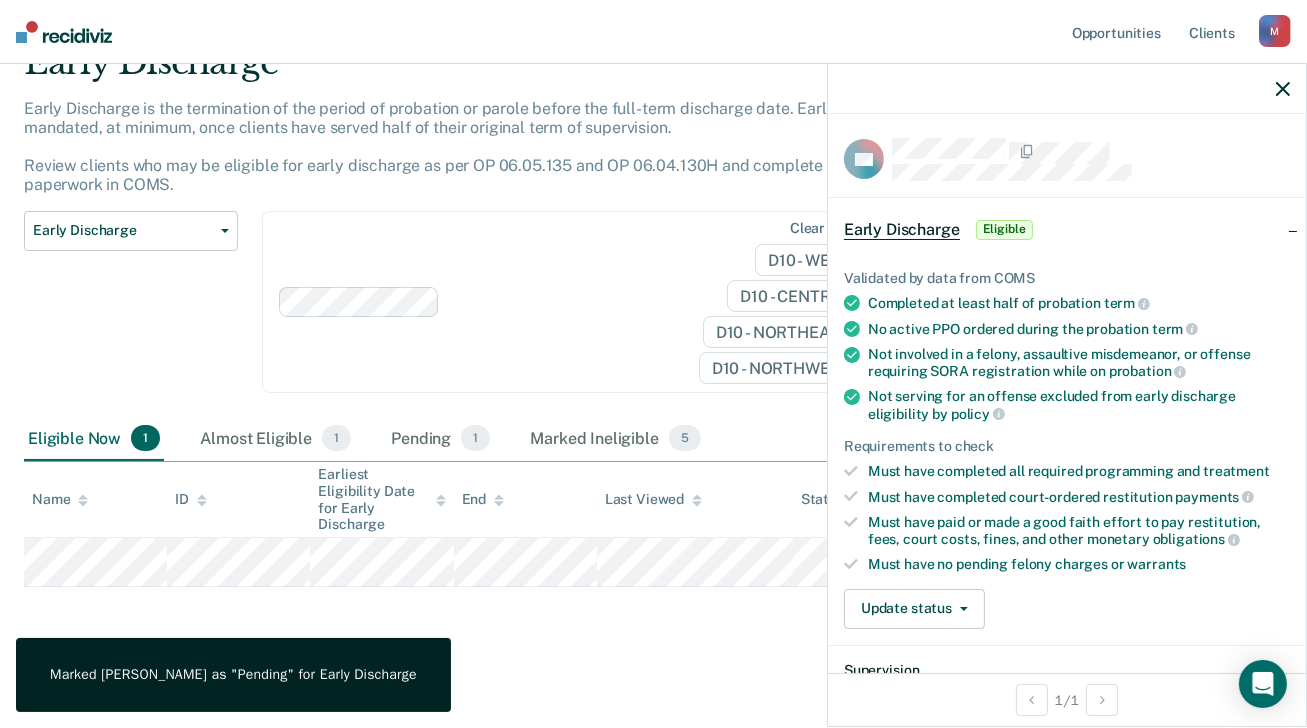 click on "Early Discharge   Early Discharge is the termination of the period of probation or parole before the full-term discharge date. Early discharge reviews are mandated, at minimum, once clients have served half of their original term of supervision. Review clients who may be eligible for early discharge as per OP 06.05.135 and OP 06.04.130H and complete the discharge paperwork in COMS. Early Discharge Classification Review Early Discharge Minimum Telephone Reporting Overdue for Discharge Supervision Level Mismatch Clear   agents D10 - WEST   D10 - CENTRAL   D10 - NORTHEAST   D10 - NORTHWEST   Eligible Now 1 Almost Eligible 1 Pending 1 Marked Ineligible 5
To pick up a draggable item, press the space bar.
While dragging, use the arrow keys to move the item.
Press space again to drop the item in its new position, or press escape to cancel.
Name ID Earliest Eligibility Date for Early Discharge End Last Viewed Status Assigned to" at bounding box center (653, 343) 